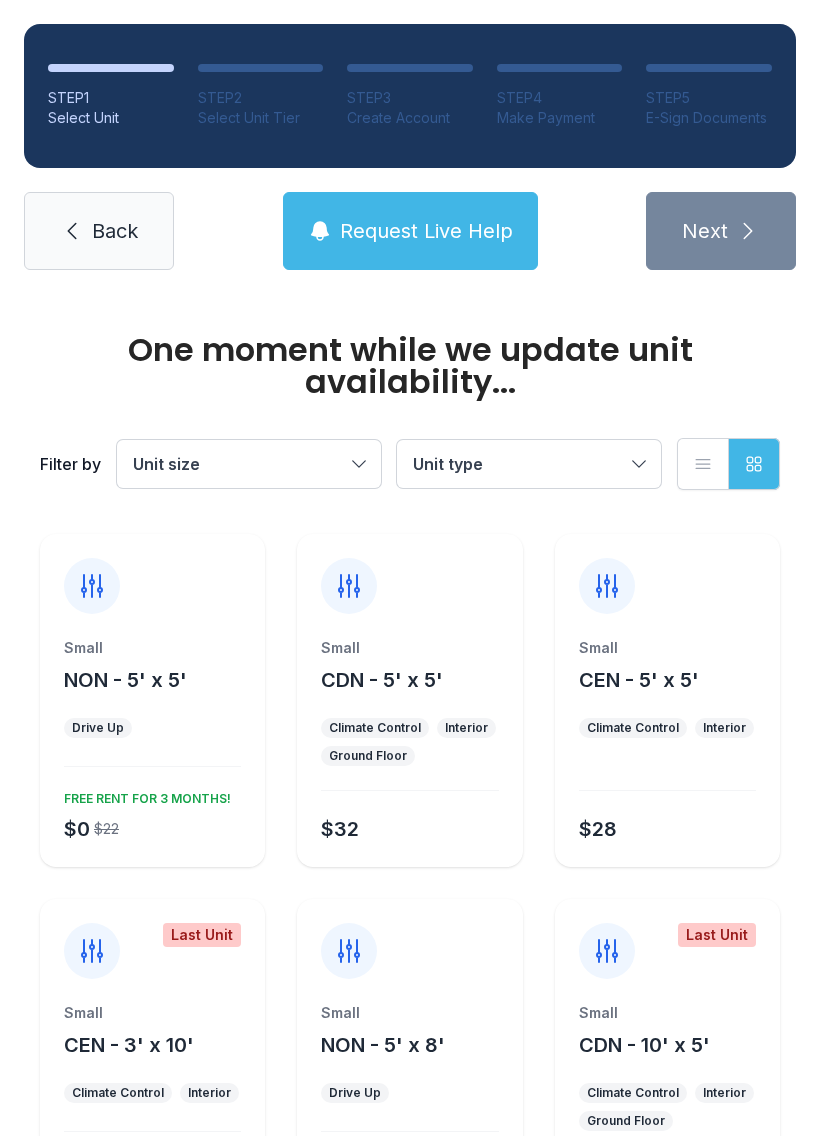 scroll, scrollTop: 0, scrollLeft: 0, axis: both 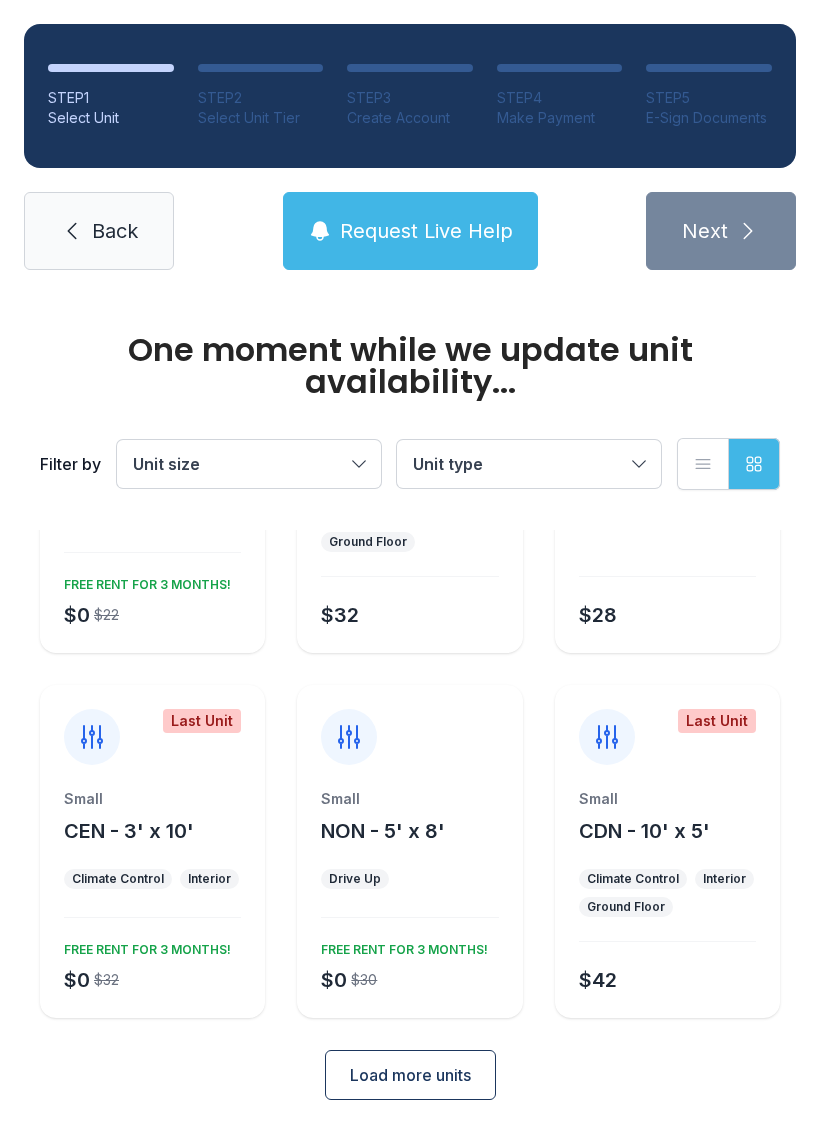 click on "Unit size" at bounding box center (239, 464) 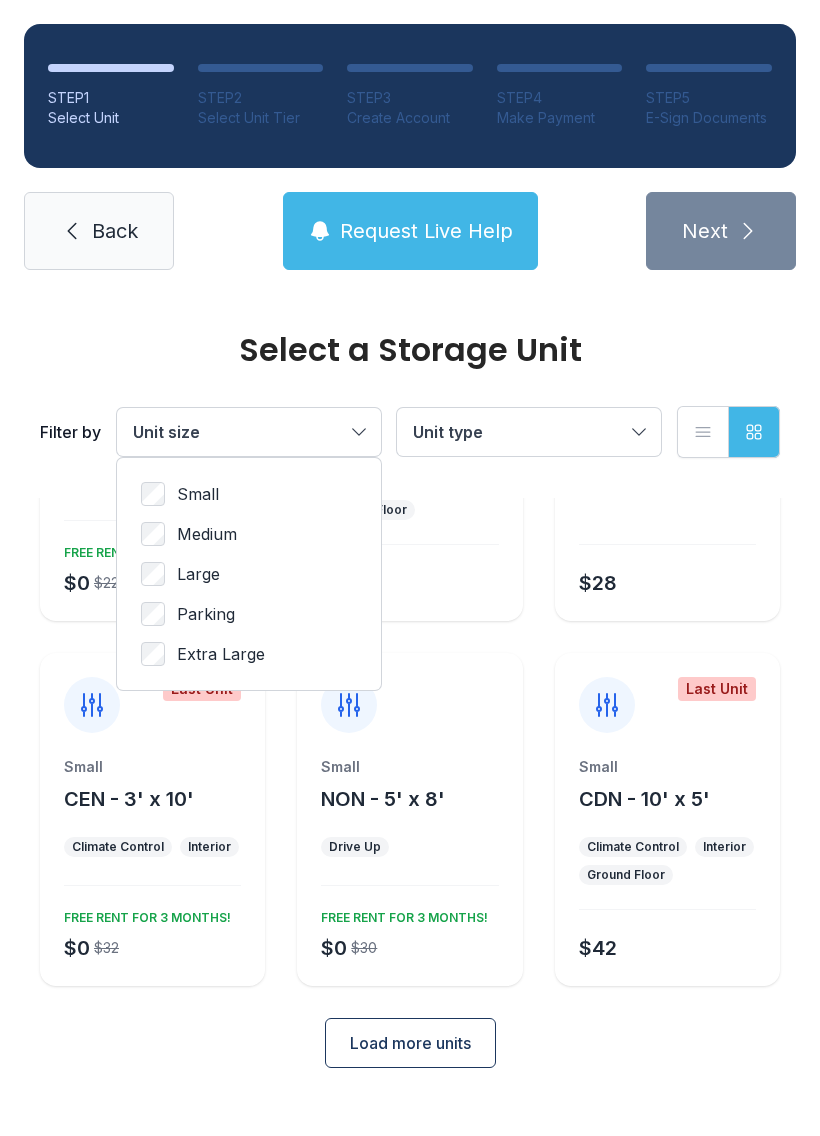 scroll, scrollTop: 182, scrollLeft: 0, axis: vertical 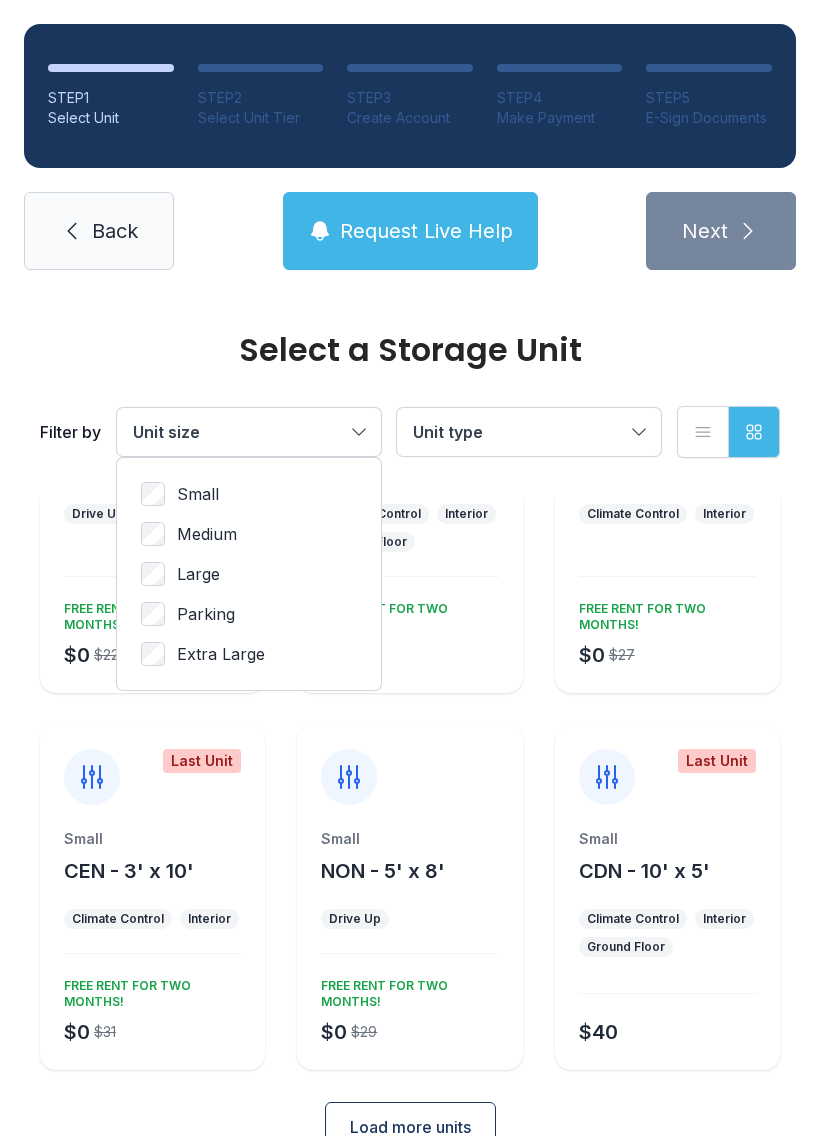 click on "Medium" at bounding box center [207, 534] 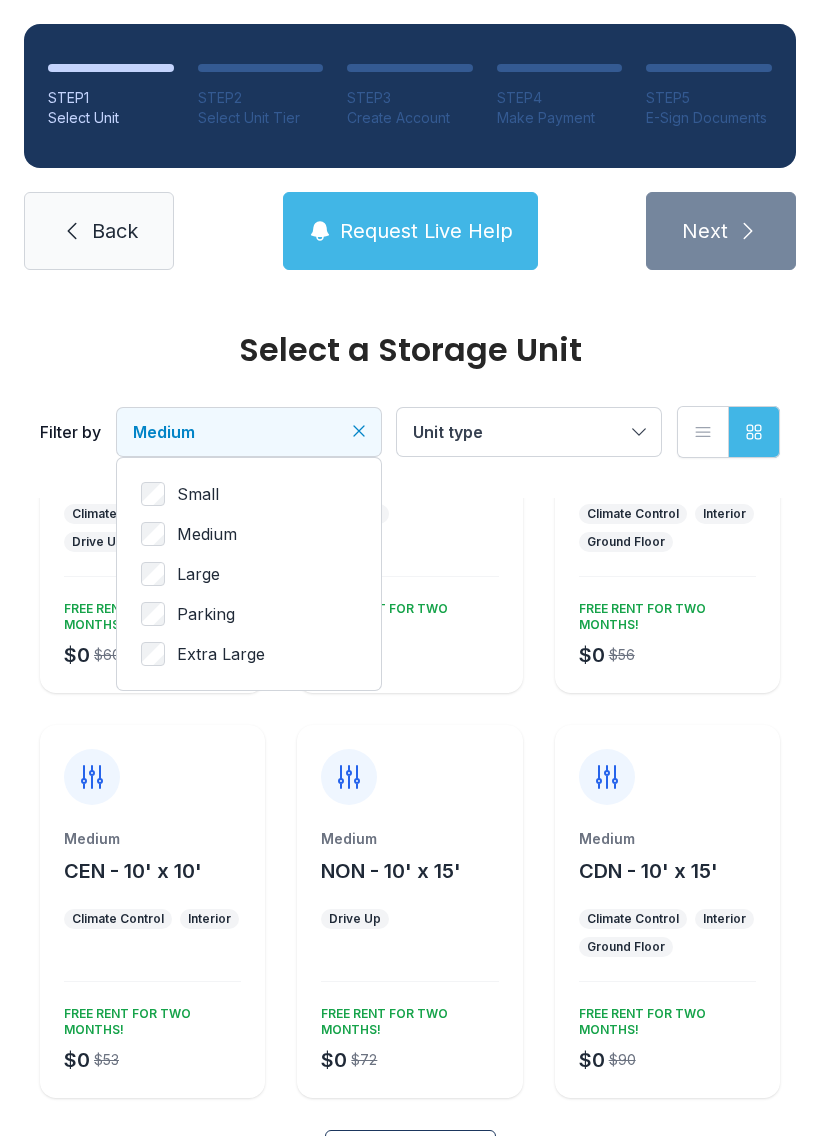 click on "Unit type" at bounding box center [519, 432] 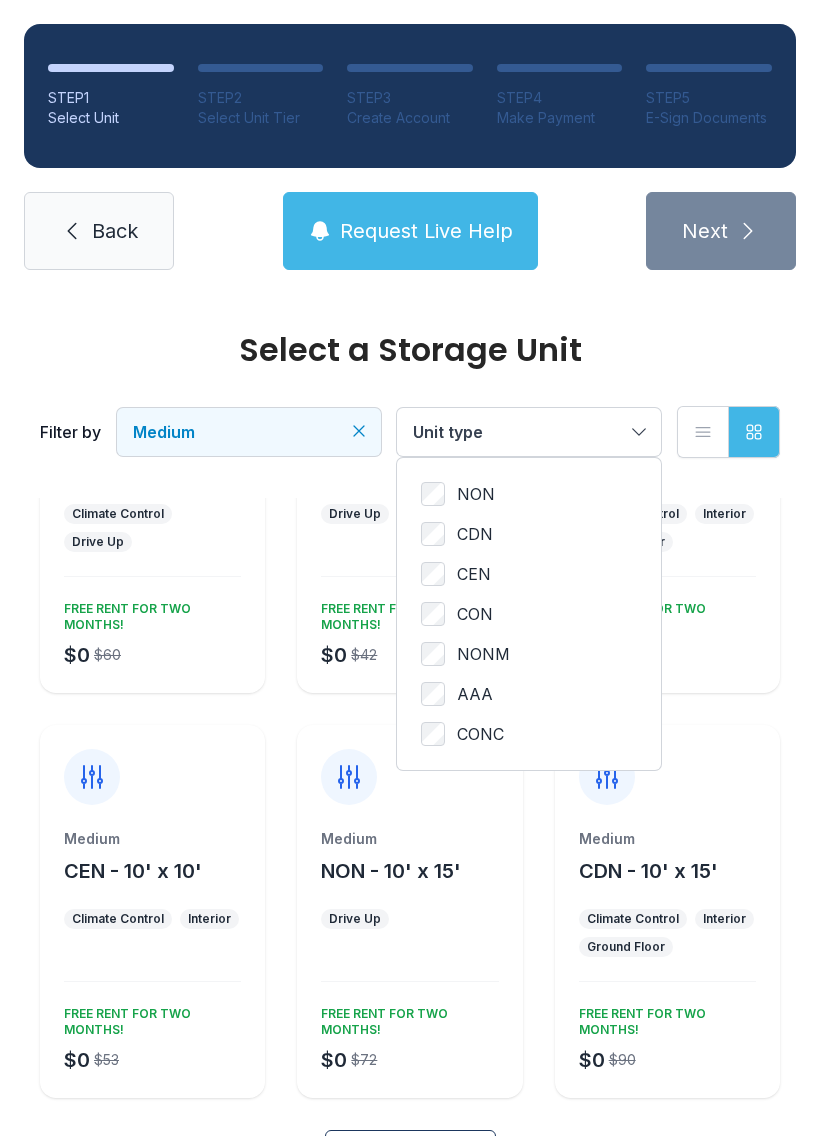 scroll, scrollTop: 0, scrollLeft: 0, axis: both 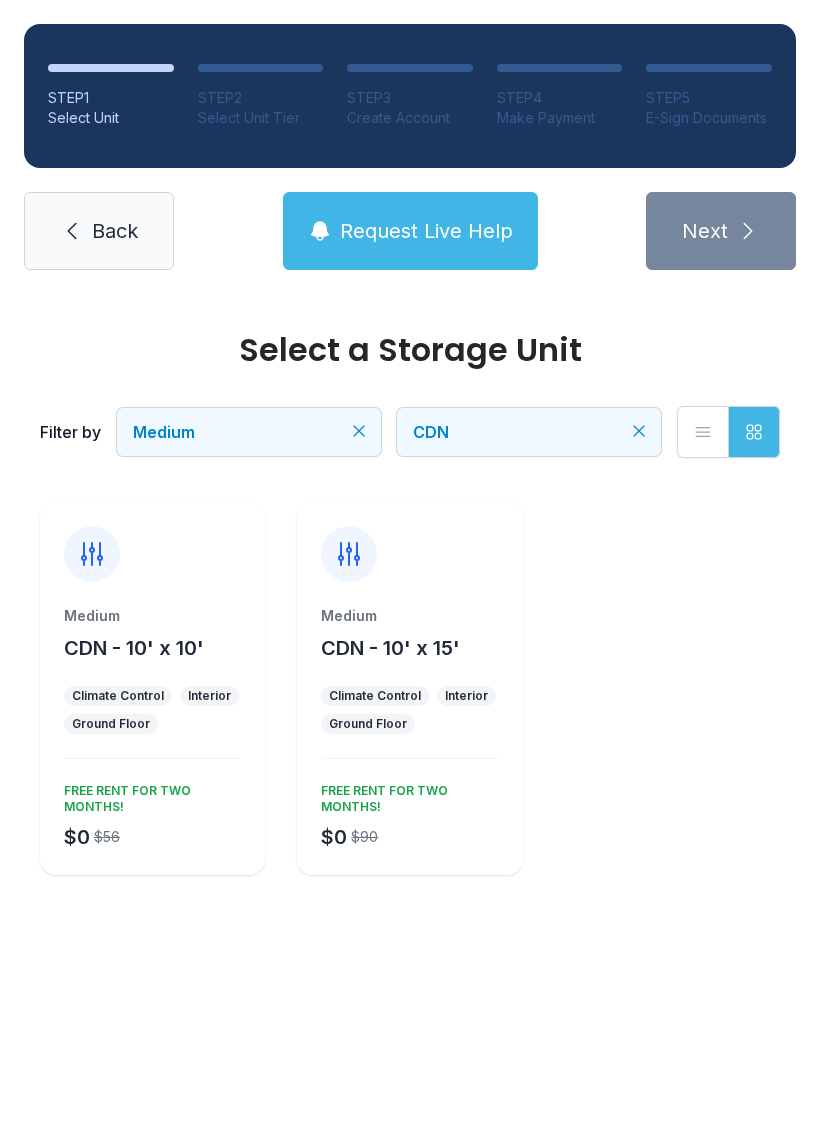 click on "Climate Control Interior Ground Floor" at bounding box center (152, 710) 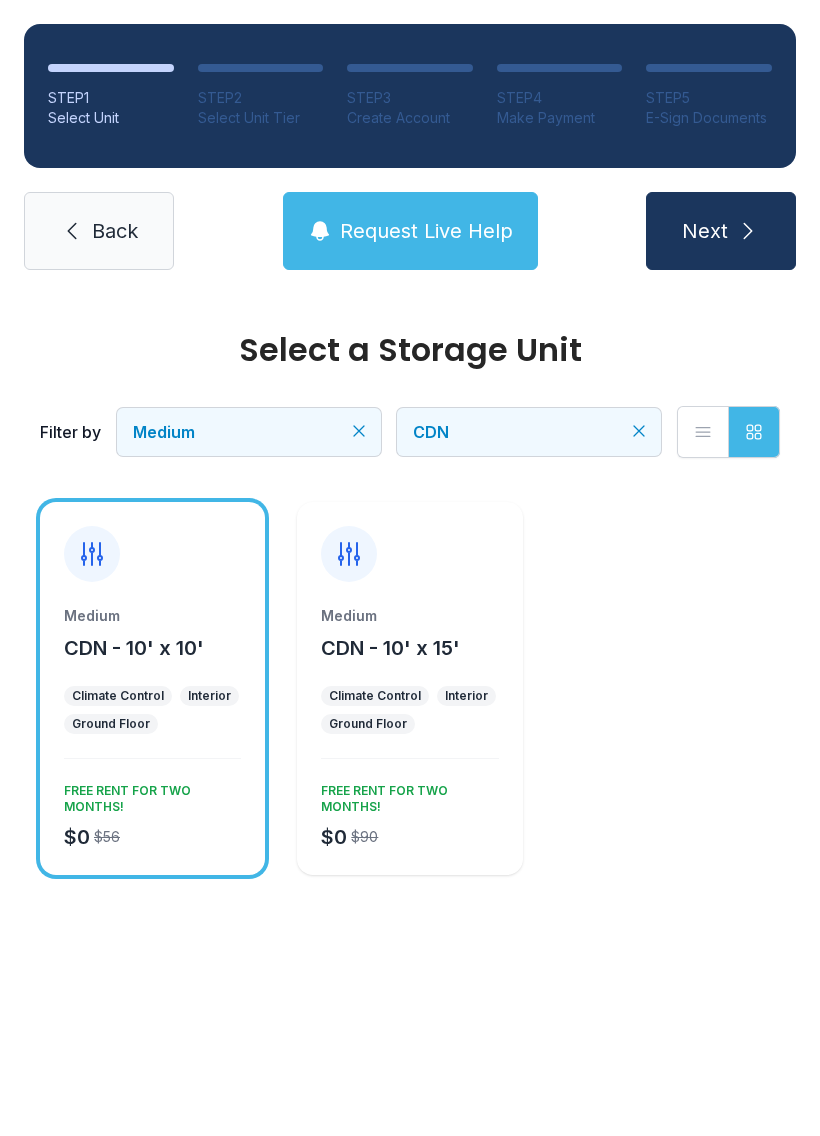 click on "Next" at bounding box center (721, 231) 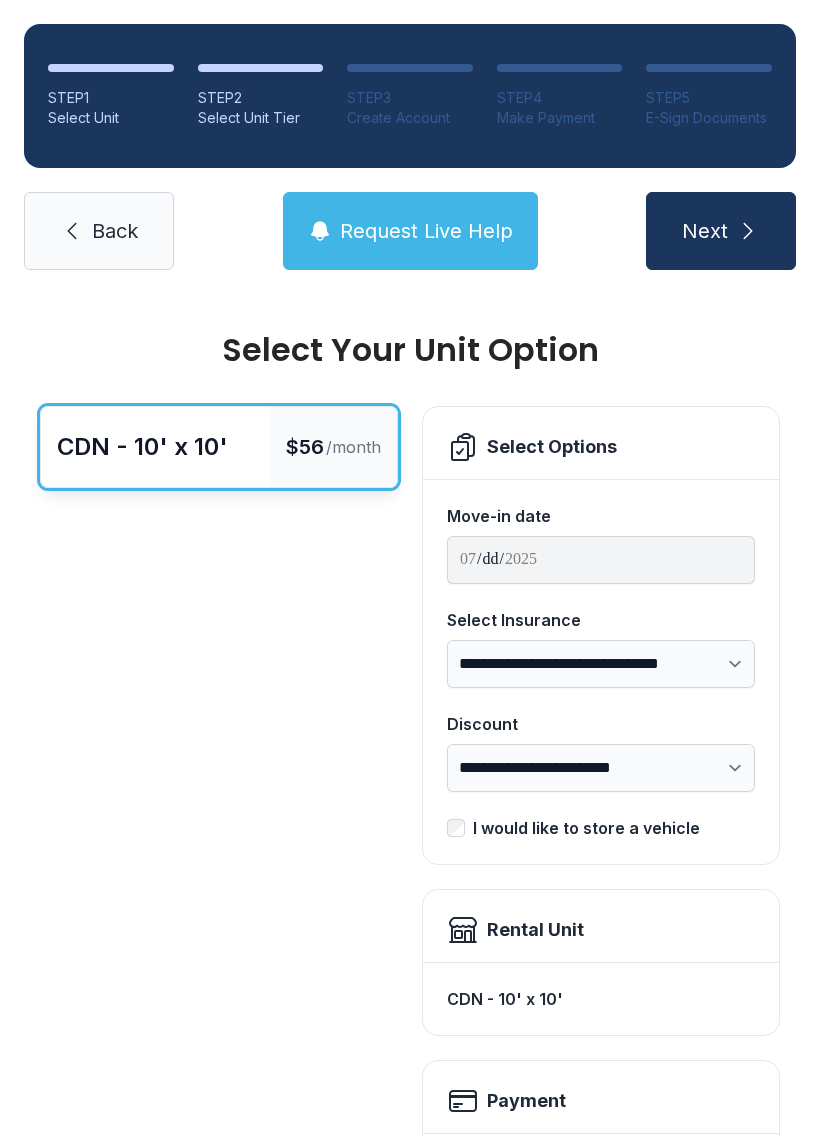 click on "**********" at bounding box center [601, 664] 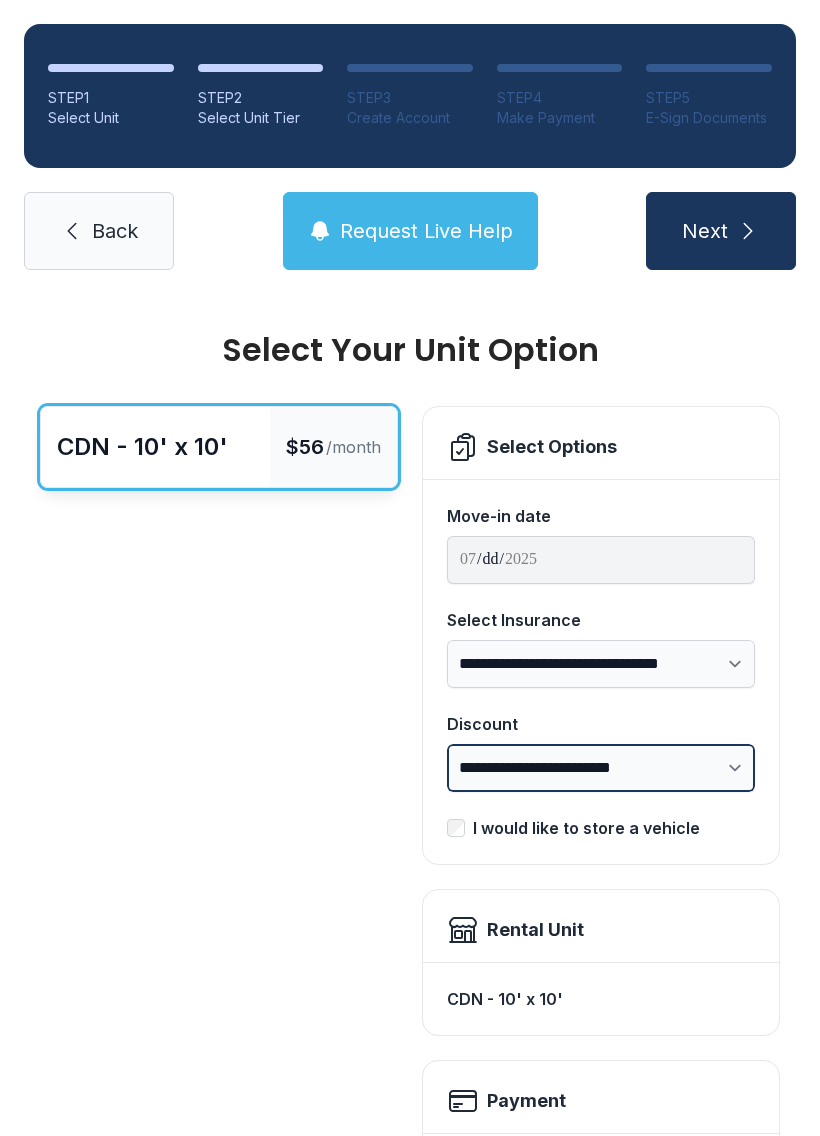 click on "**********" at bounding box center [601, 768] 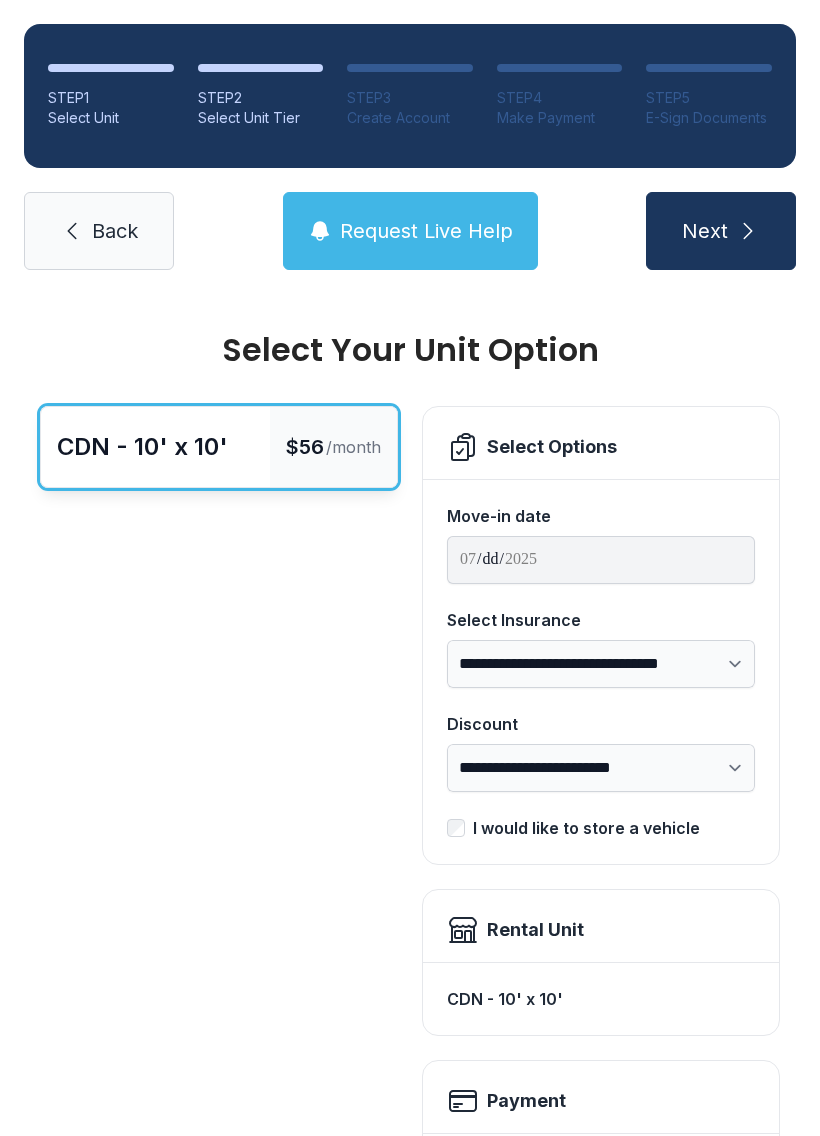 scroll, scrollTop: 0, scrollLeft: 0, axis: both 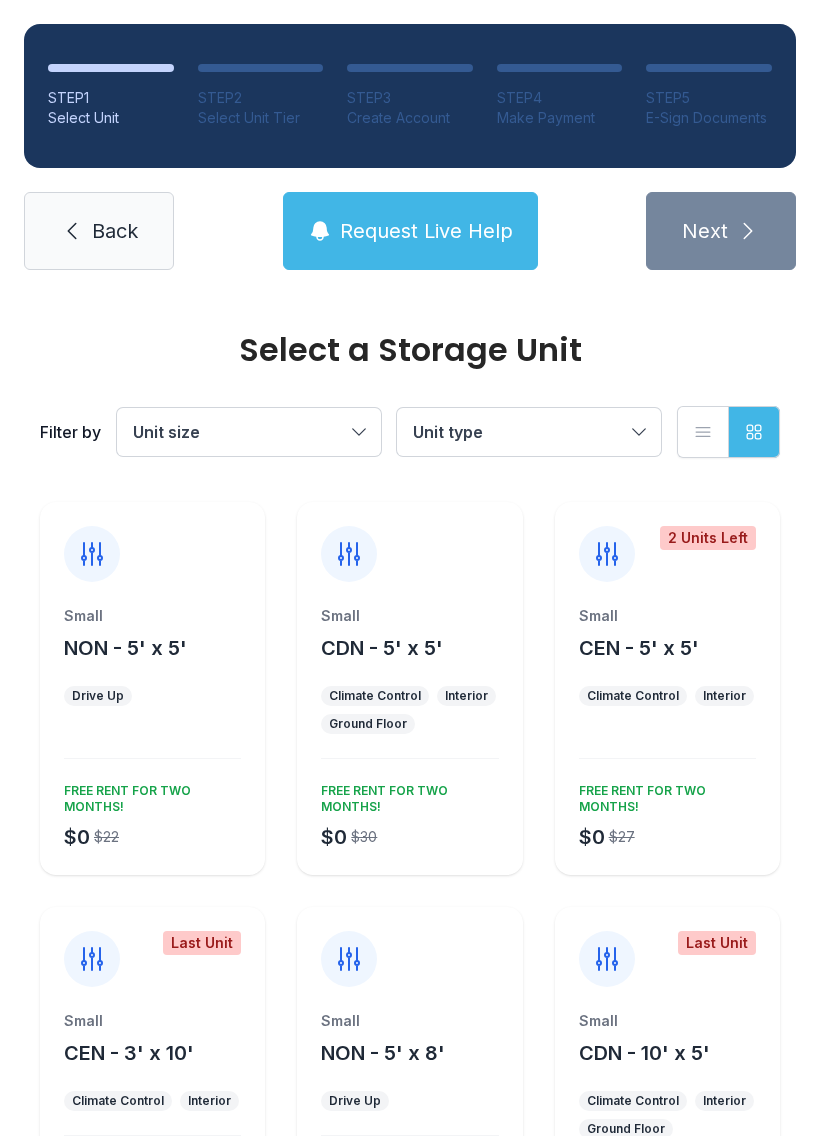 click on "Request Live Help" at bounding box center (426, 231) 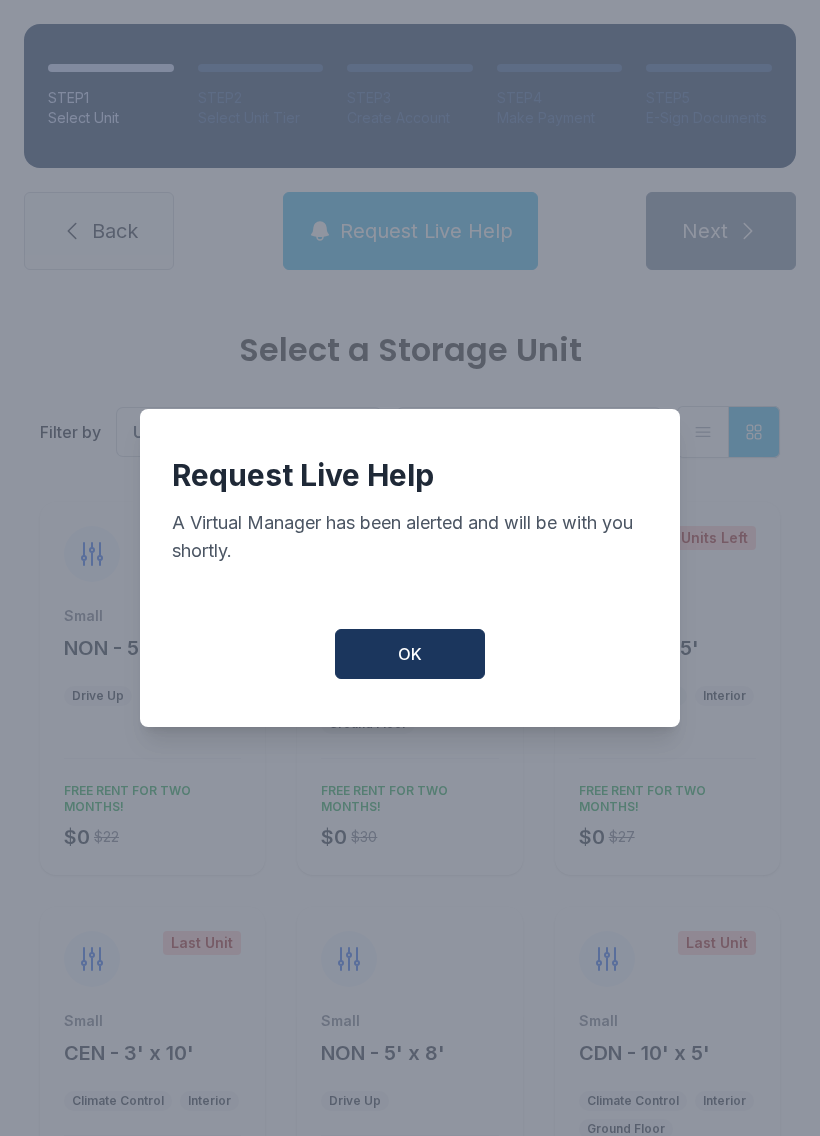 click on "OK" at bounding box center [410, 654] 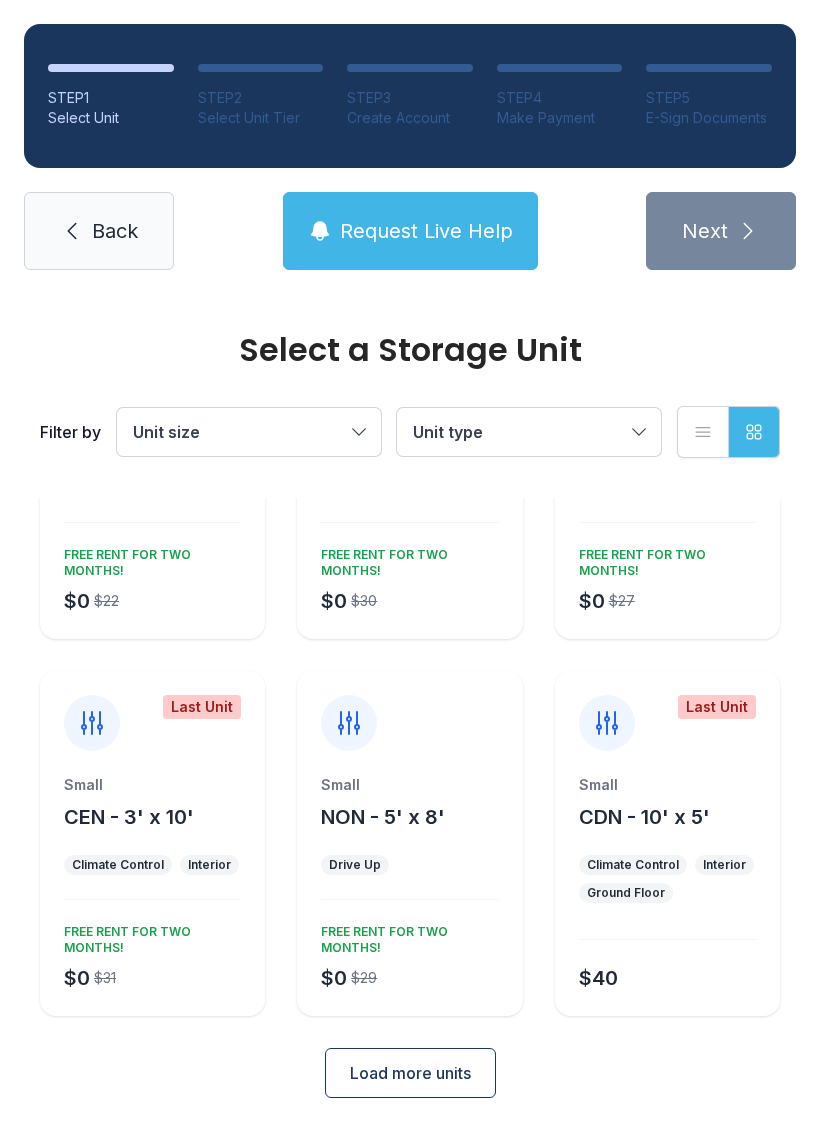 scroll, scrollTop: 234, scrollLeft: 0, axis: vertical 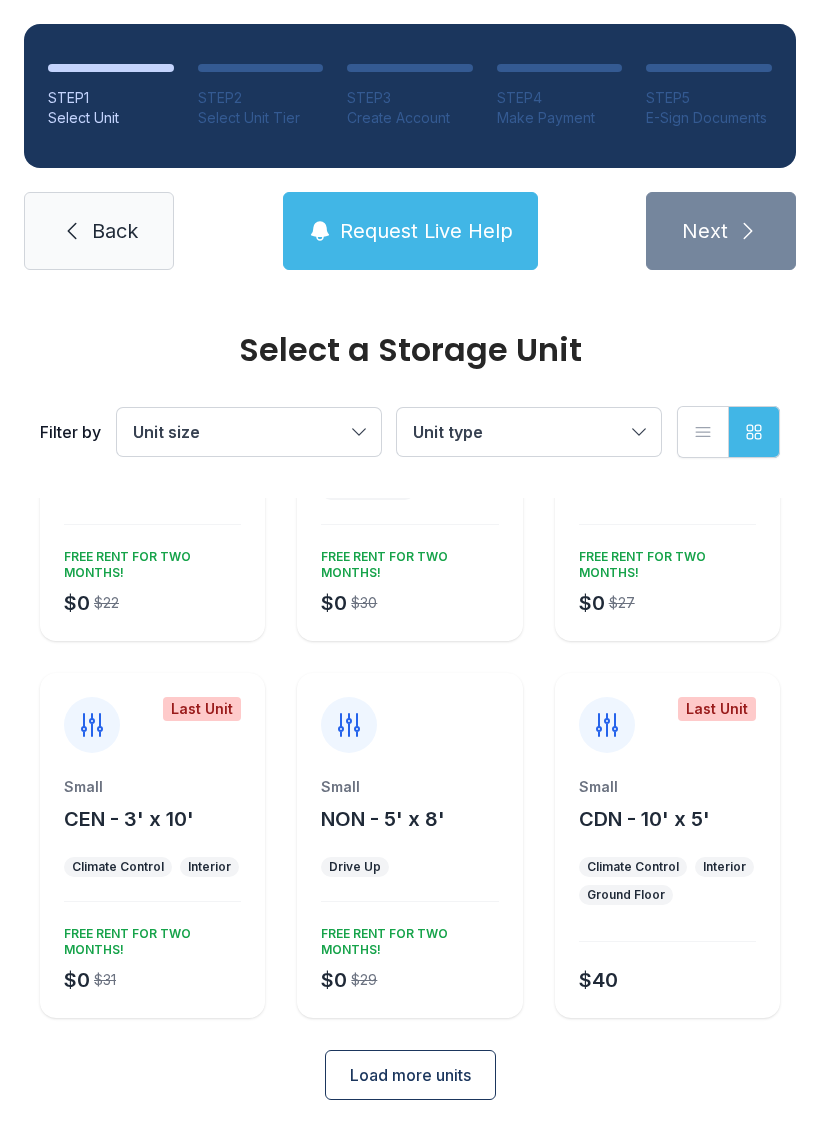 click on "Load more units" at bounding box center [410, 1075] 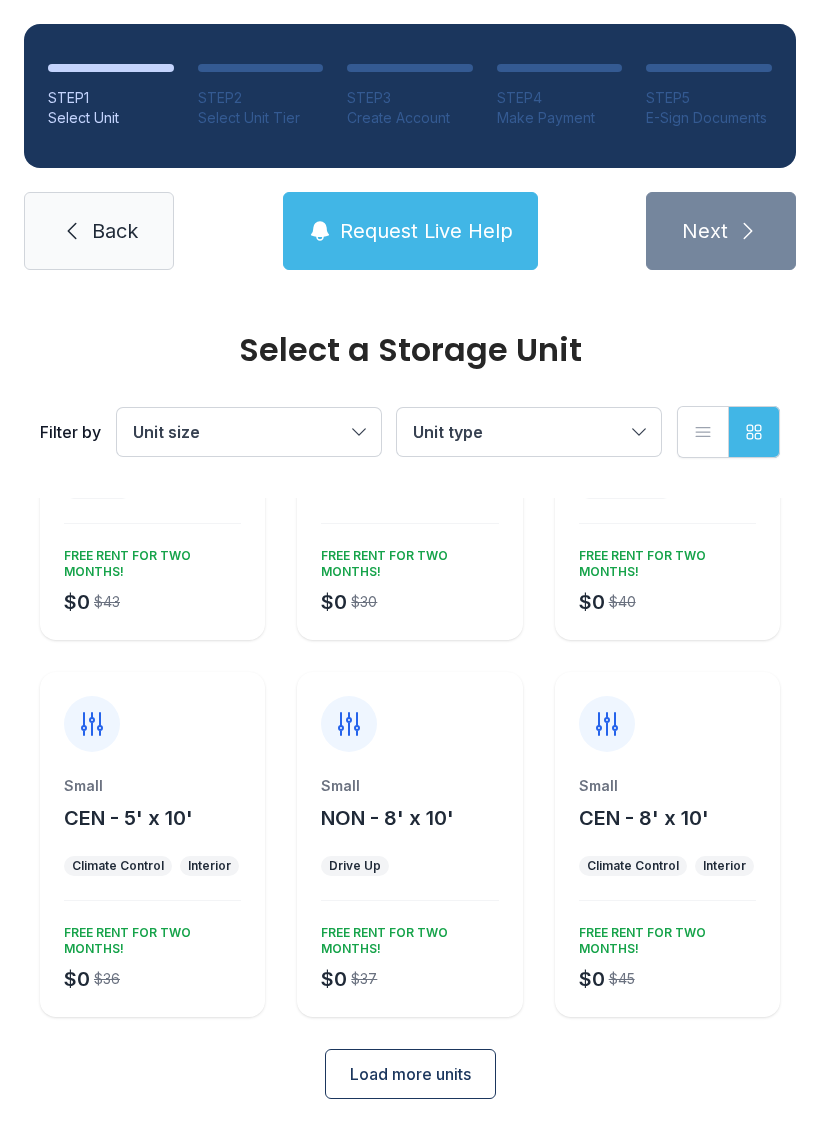 scroll, scrollTop: 1016, scrollLeft: 0, axis: vertical 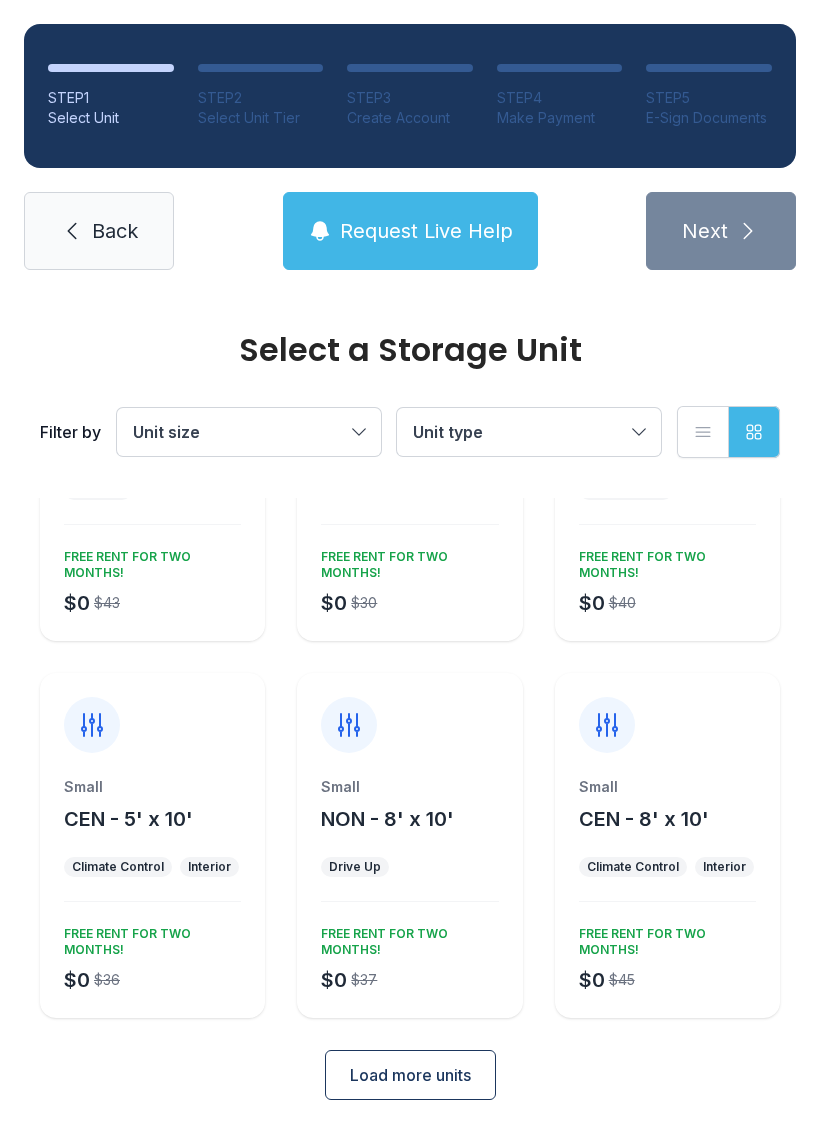 click on "Unit size" at bounding box center (239, 432) 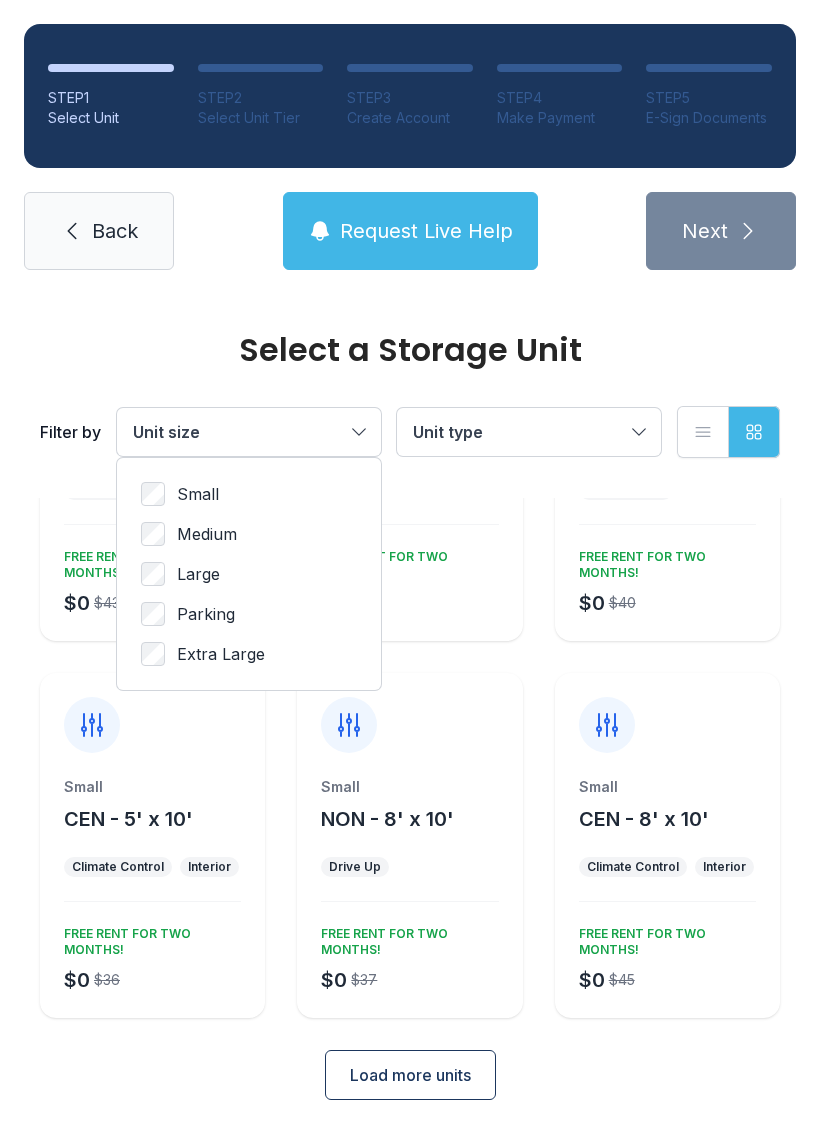 click on "Medium" at bounding box center (207, 534) 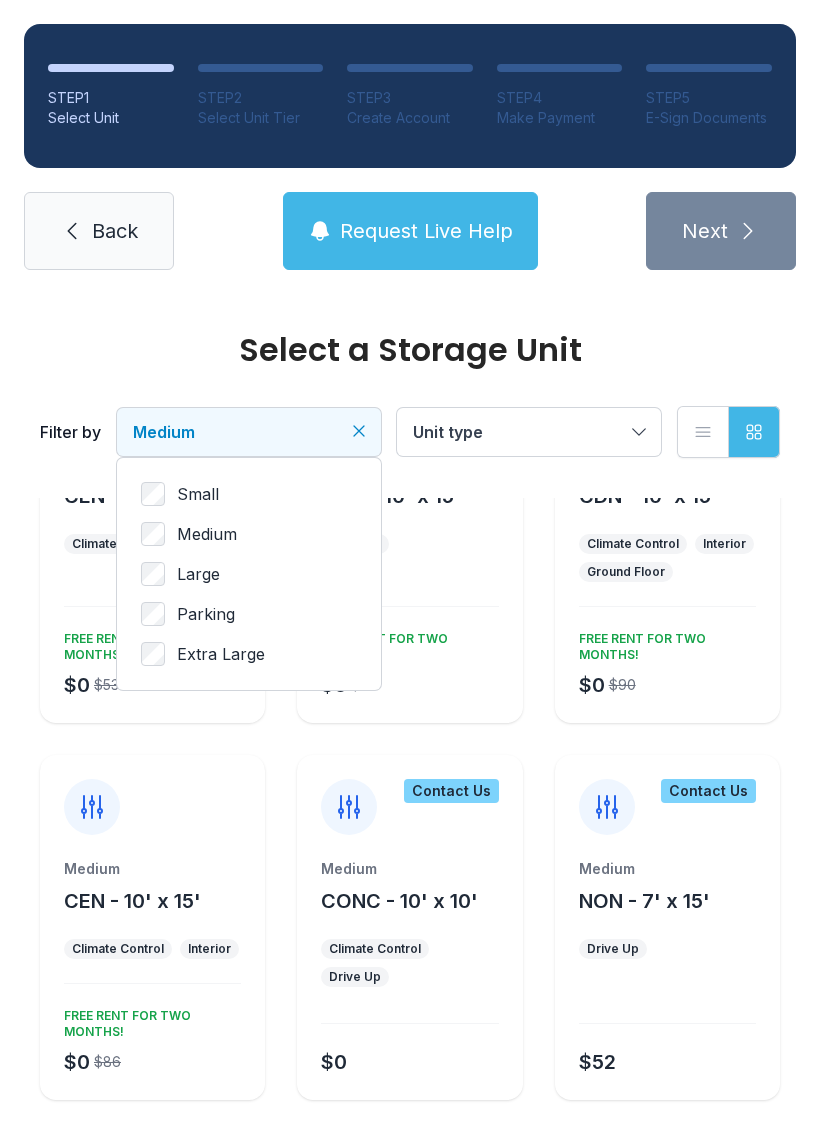 click on "Parking" at bounding box center [206, 614] 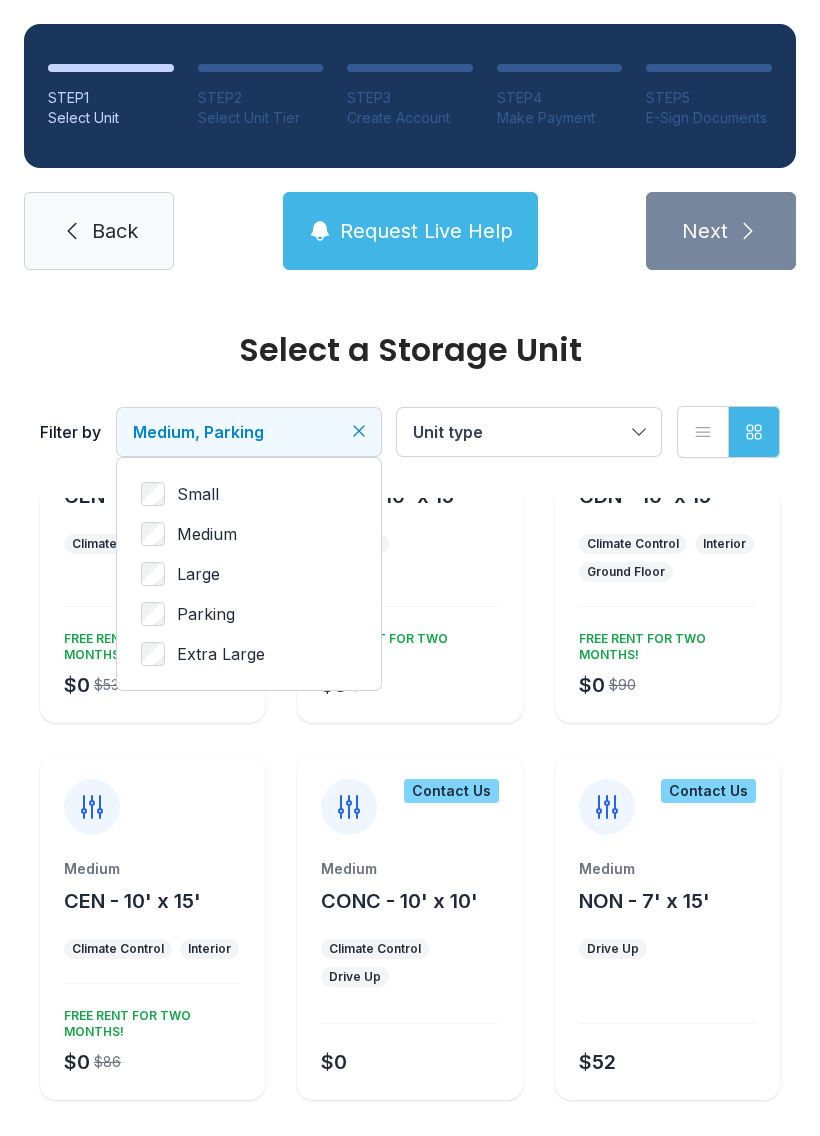 click on "Parking" at bounding box center (206, 614) 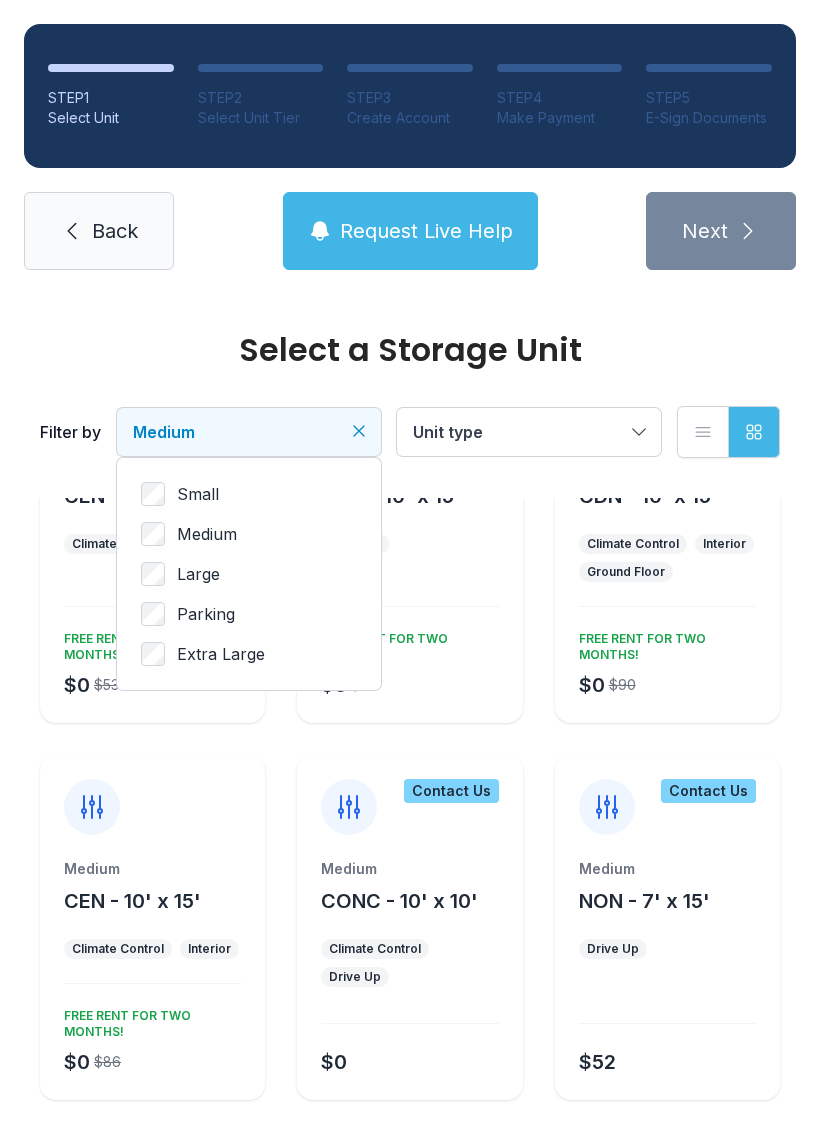 click on "Medium" at bounding box center (239, 432) 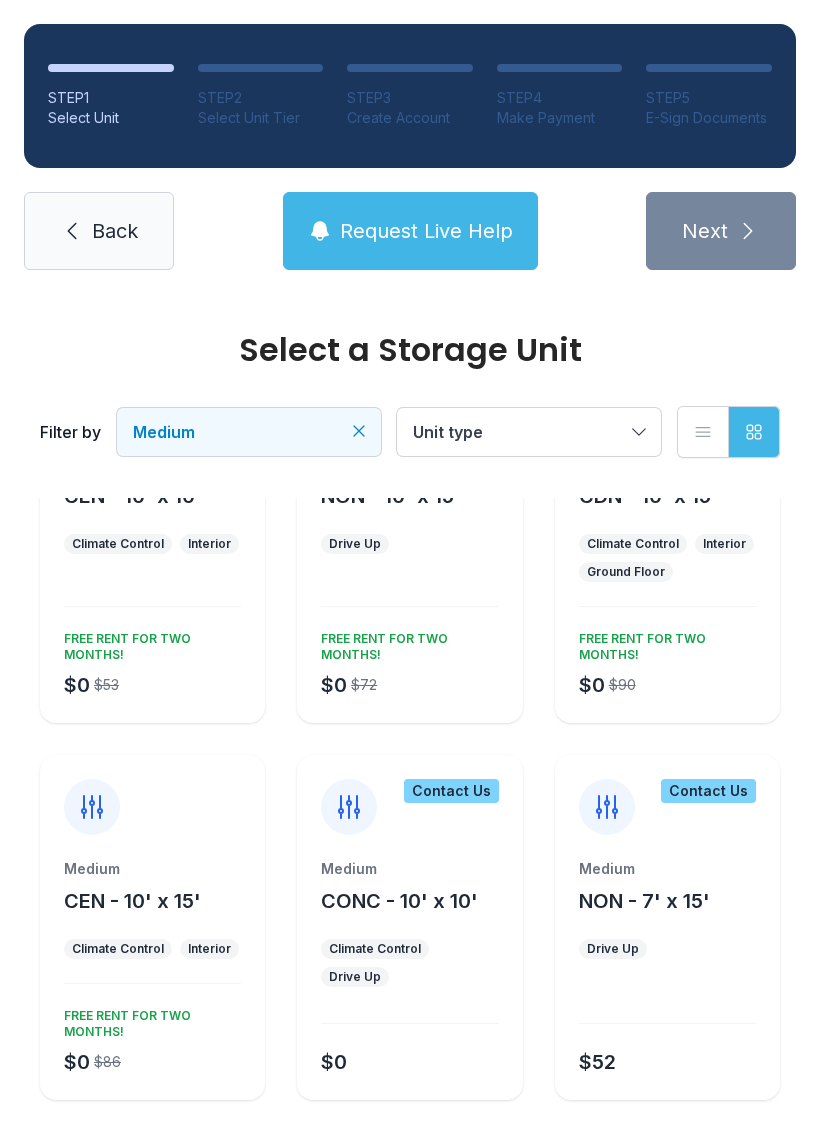click on "Unit type" at bounding box center [519, 432] 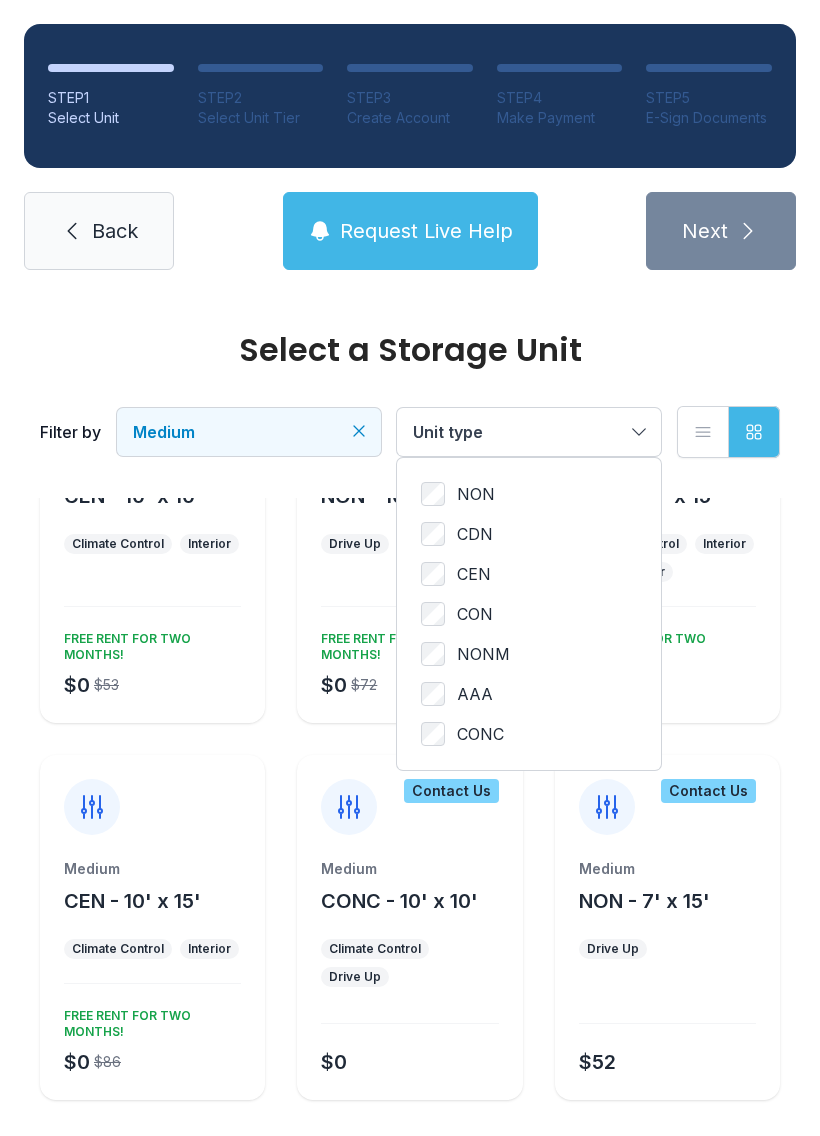 click on "Unit type" at bounding box center (519, 432) 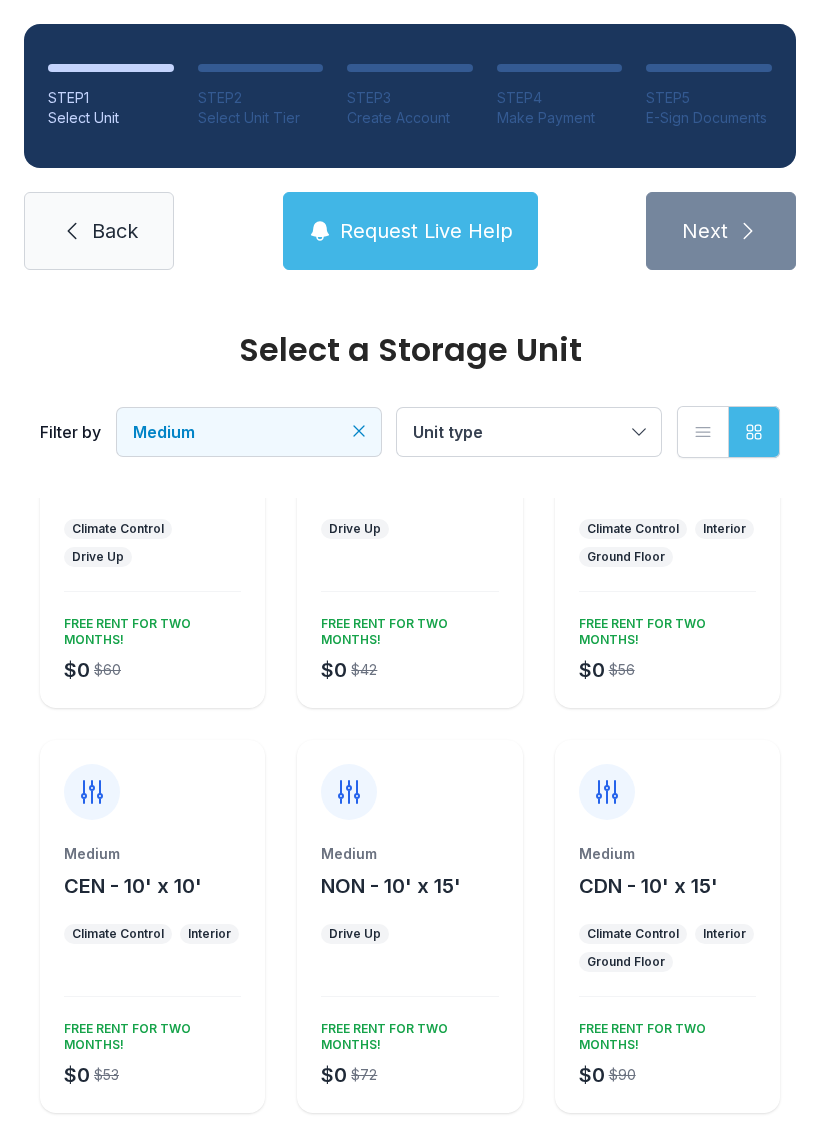 scroll, scrollTop: 223, scrollLeft: 0, axis: vertical 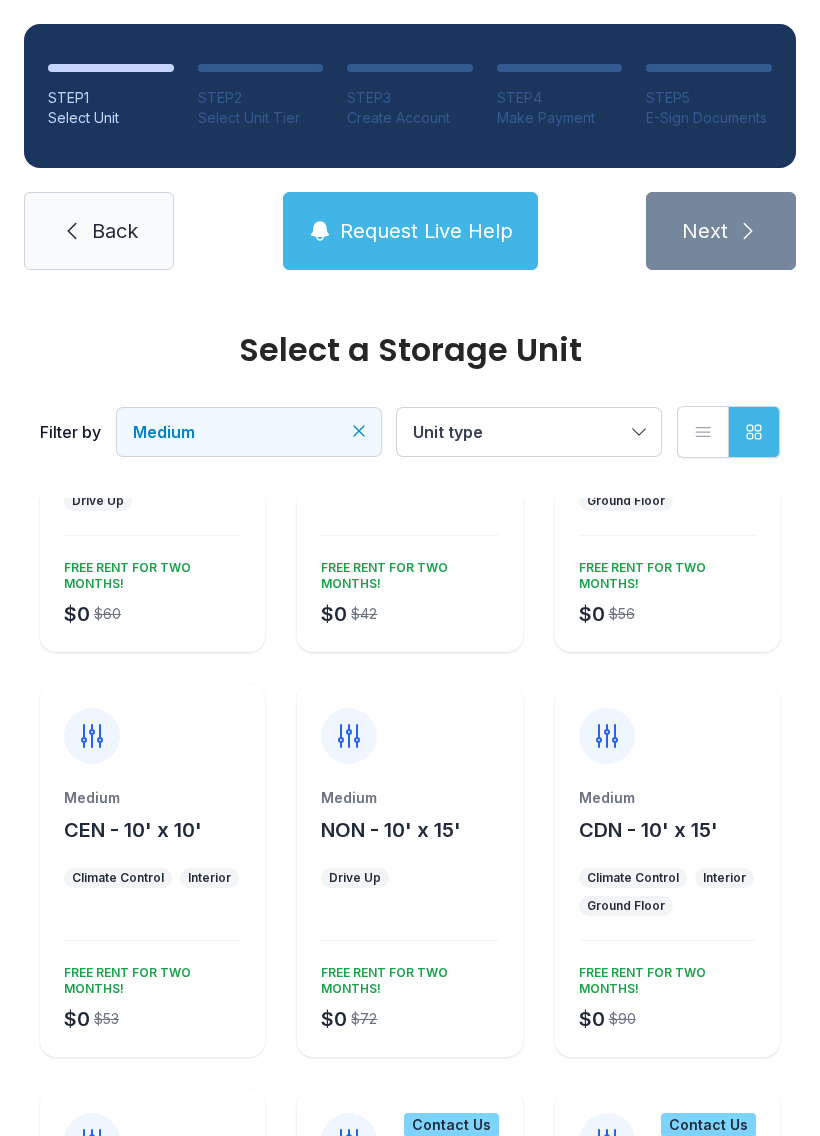 click at bounding box center (152, 926) 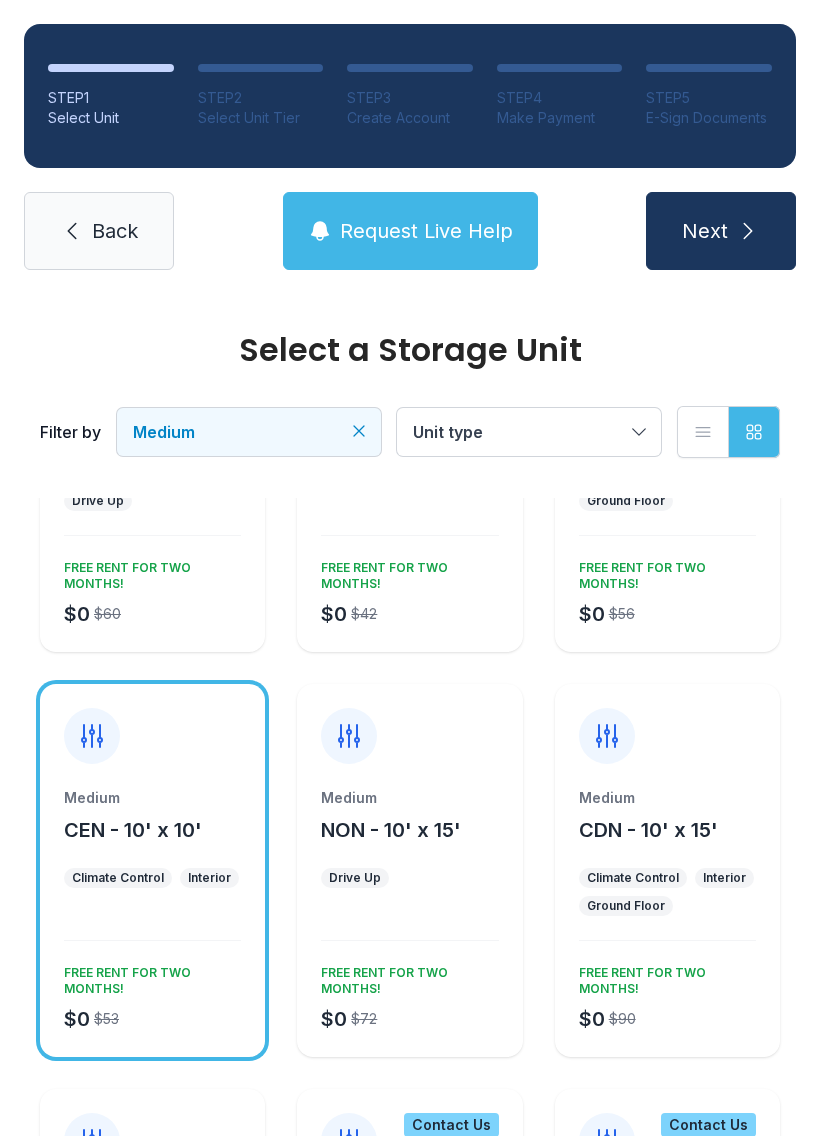 click 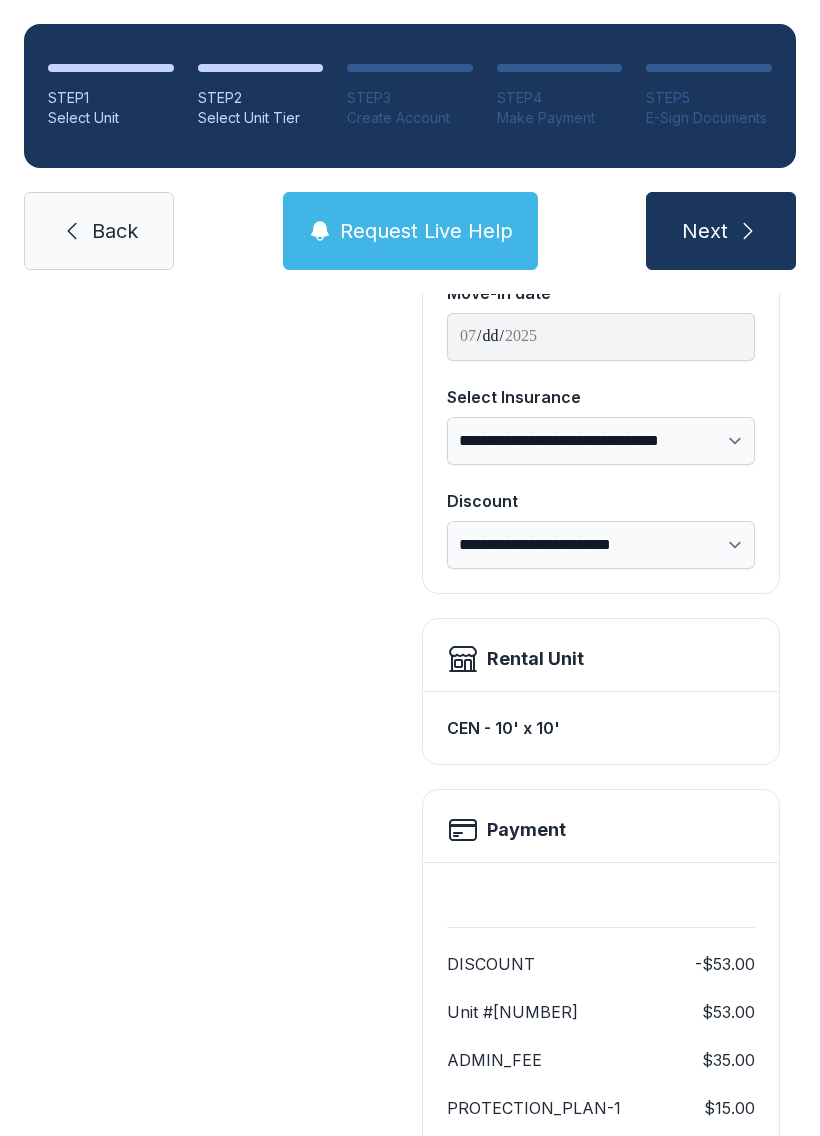 scroll, scrollTop: 0, scrollLeft: 0, axis: both 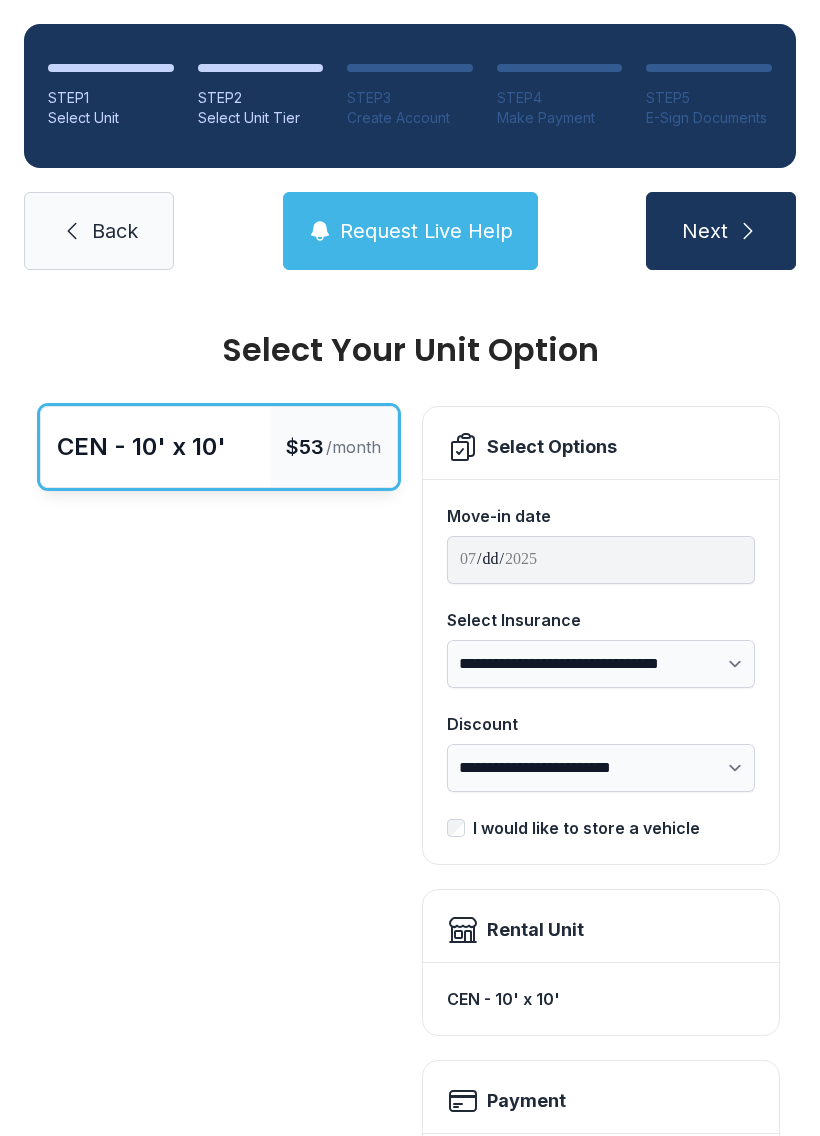 click on "$53" at bounding box center [305, 447] 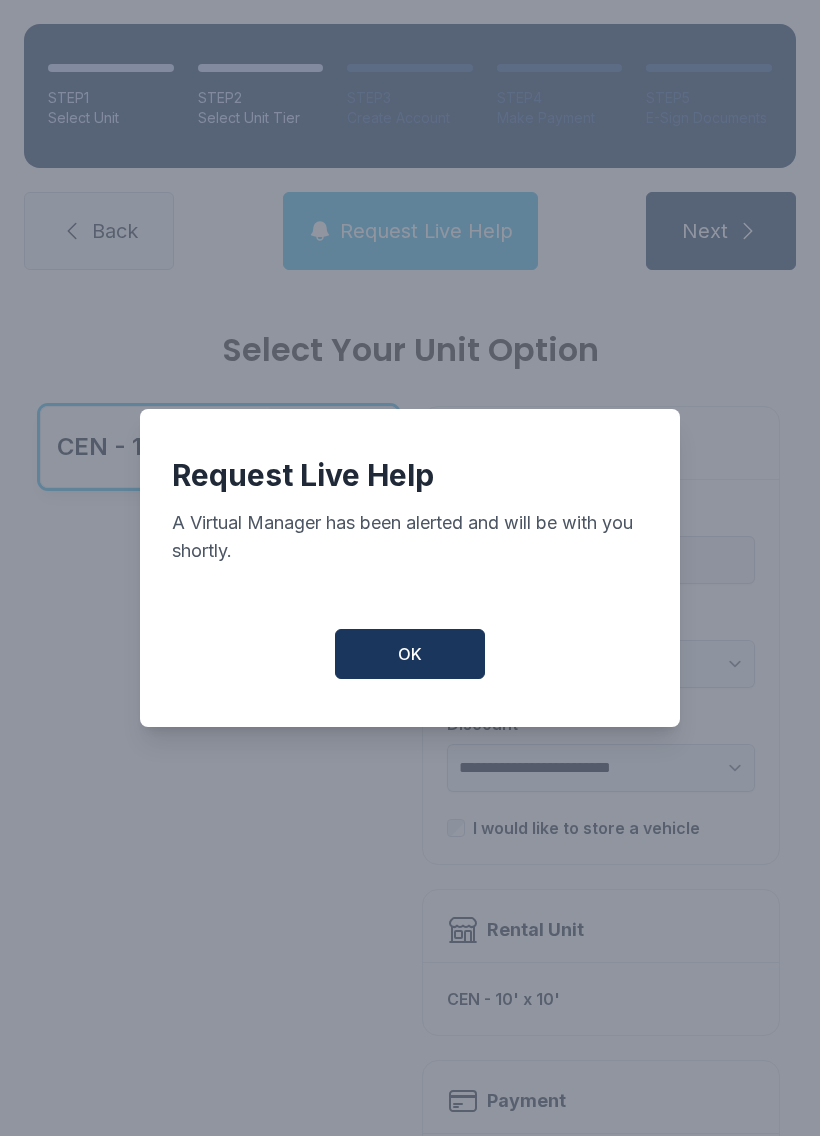 click on "OK" at bounding box center [410, 654] 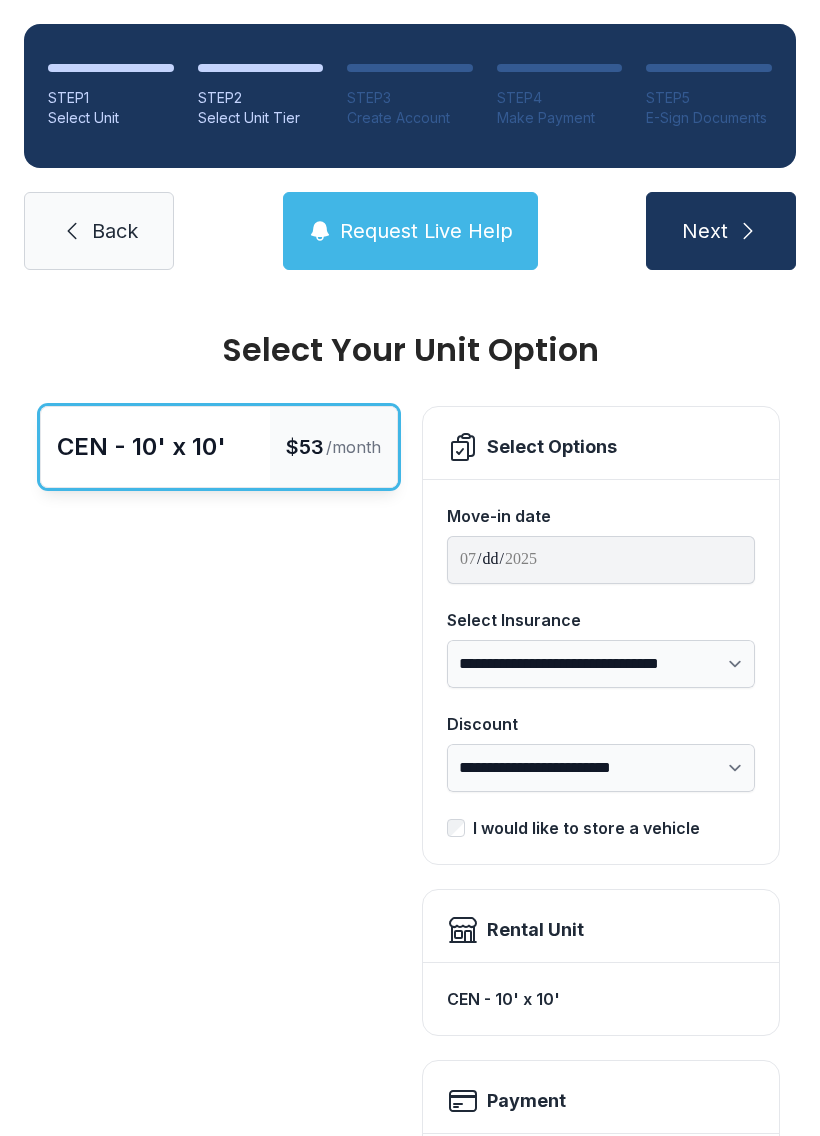 click on "Request Live Help" at bounding box center (426, 231) 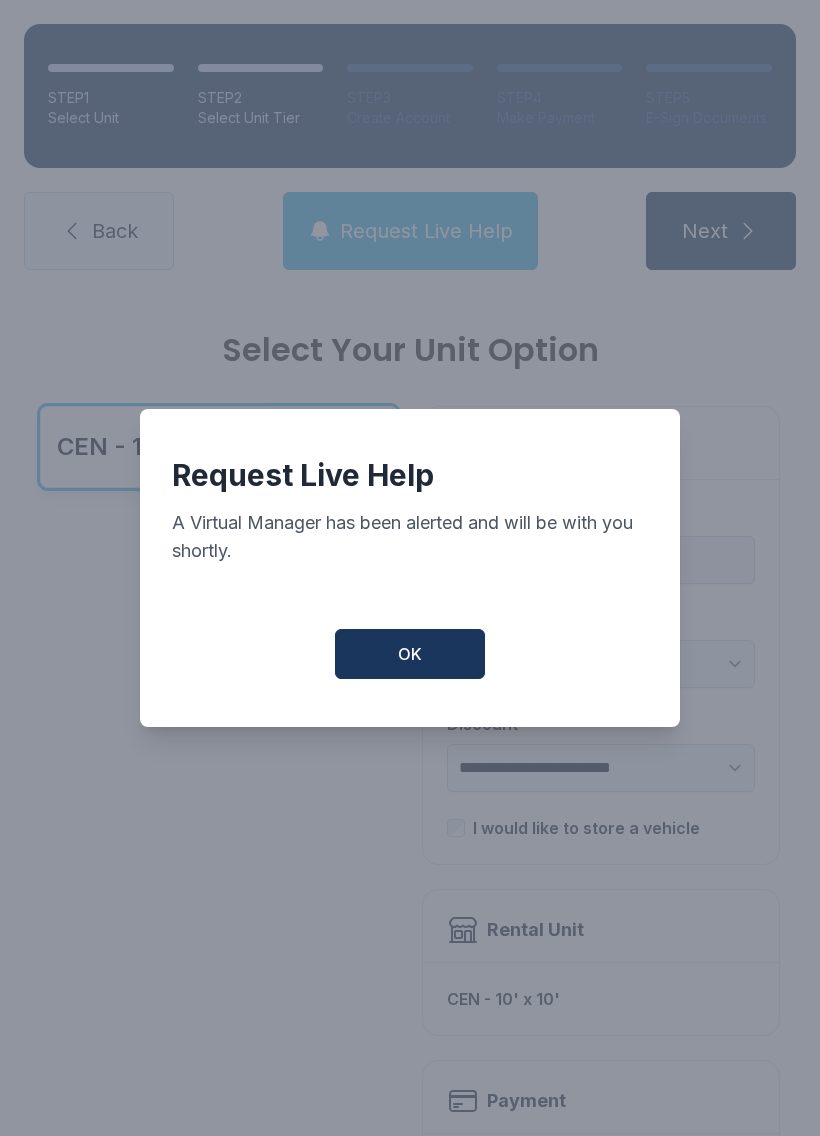 click on "OK" at bounding box center [410, 654] 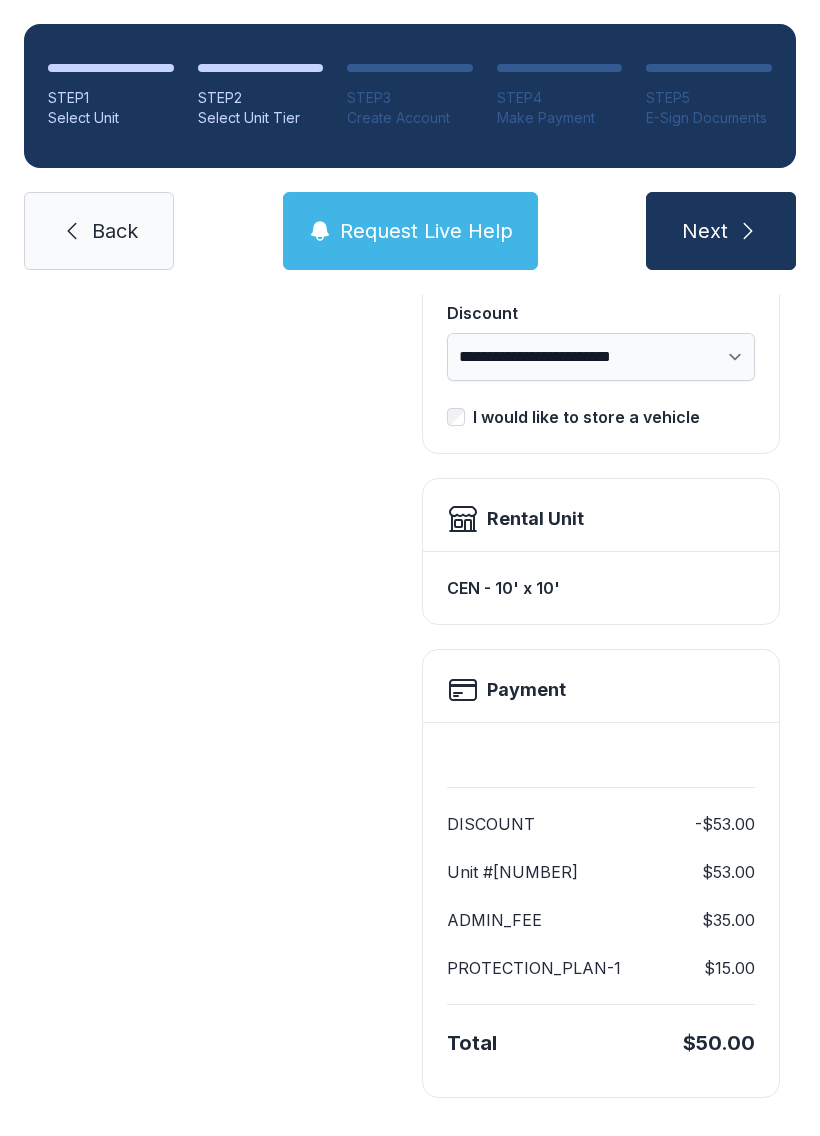scroll, scrollTop: 409, scrollLeft: 0, axis: vertical 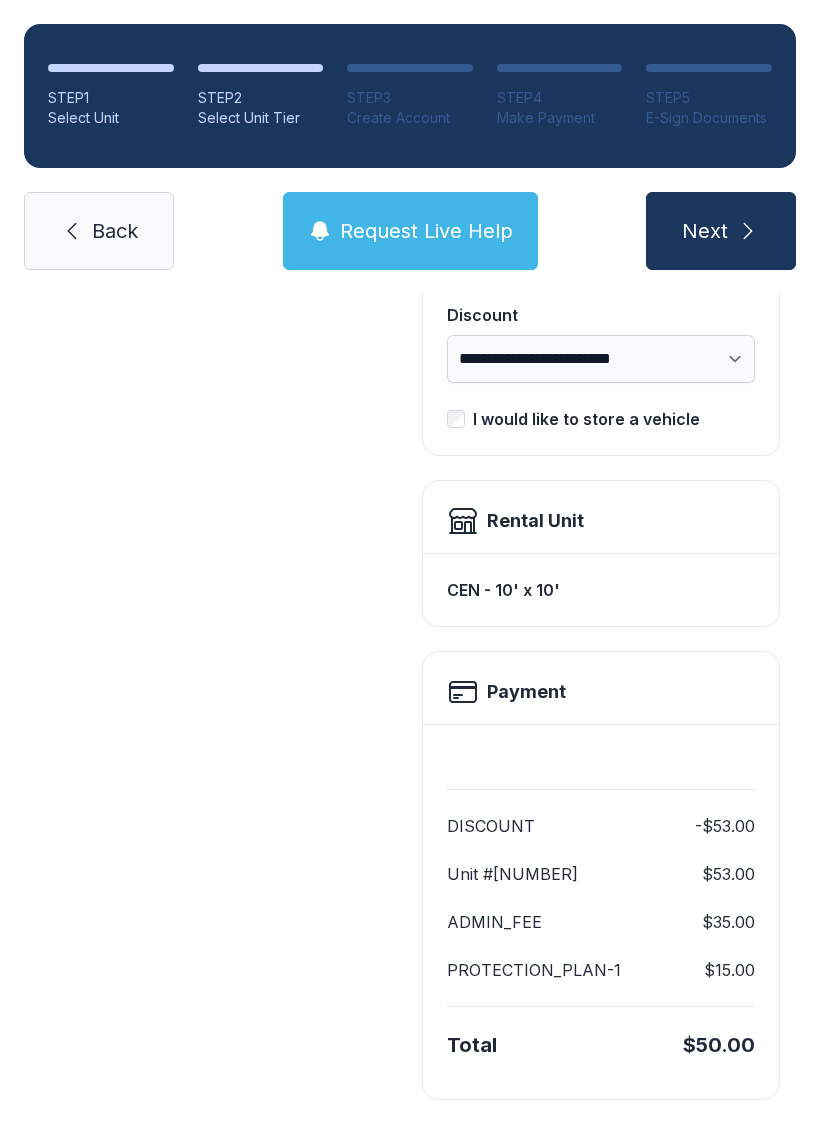 click on "Next" at bounding box center (721, 231) 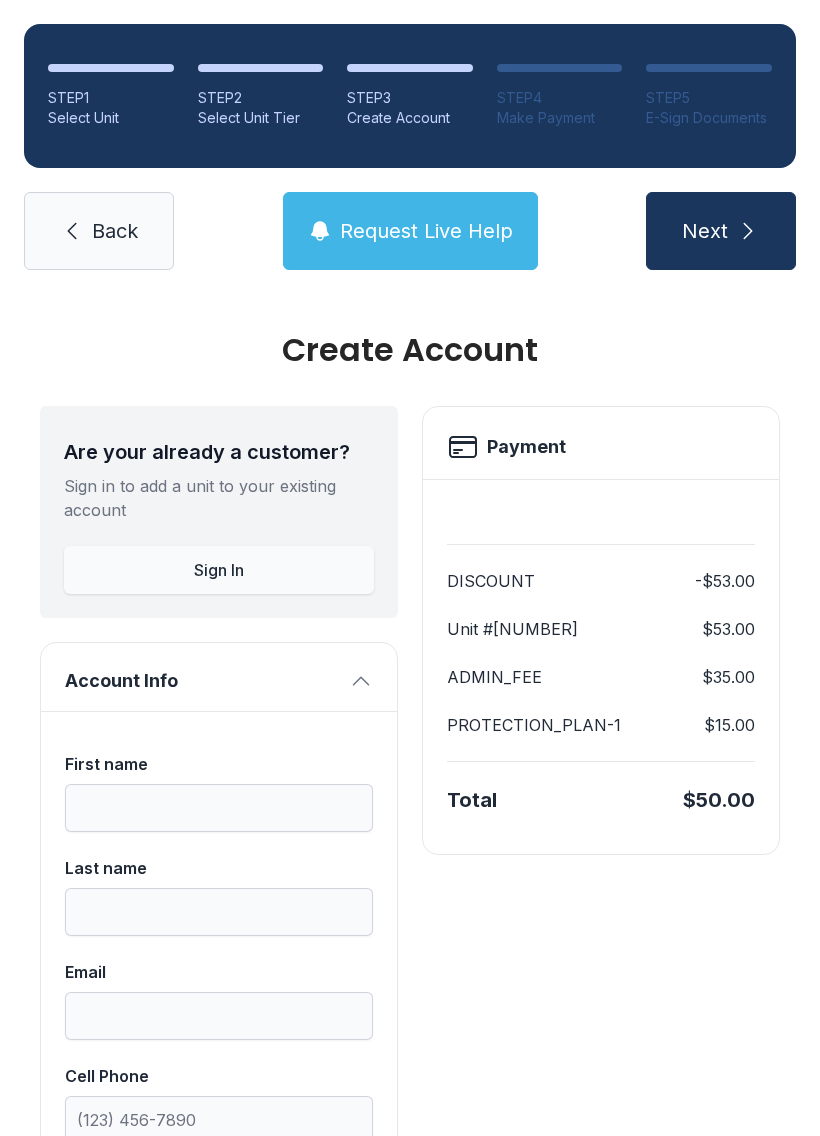 scroll, scrollTop: 0, scrollLeft: 0, axis: both 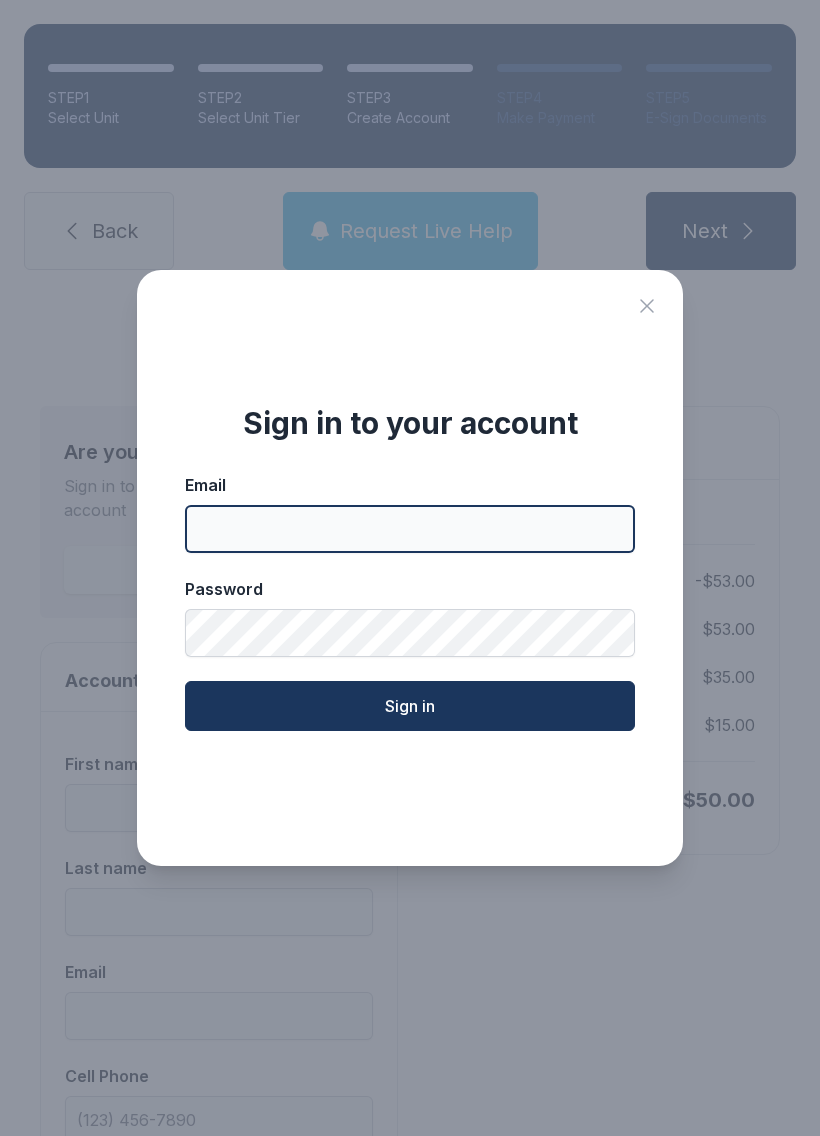 click on "Email" at bounding box center (410, 529) 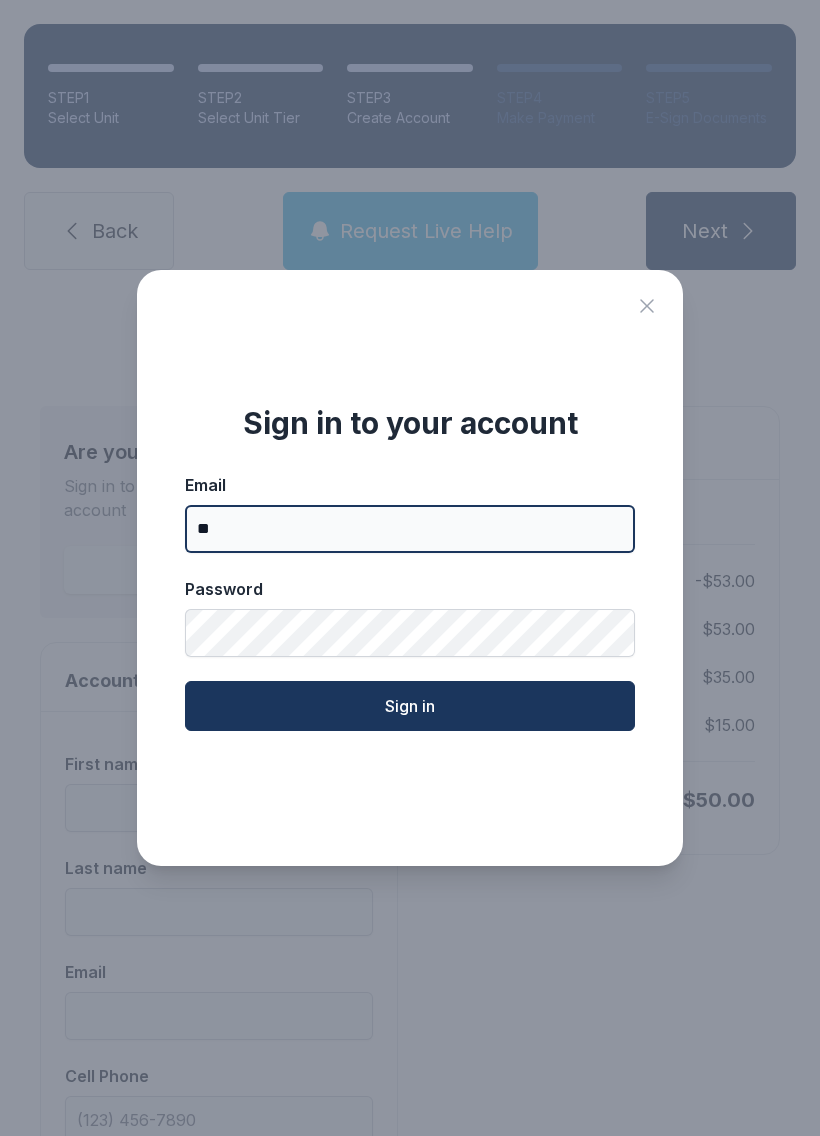 type on "*" 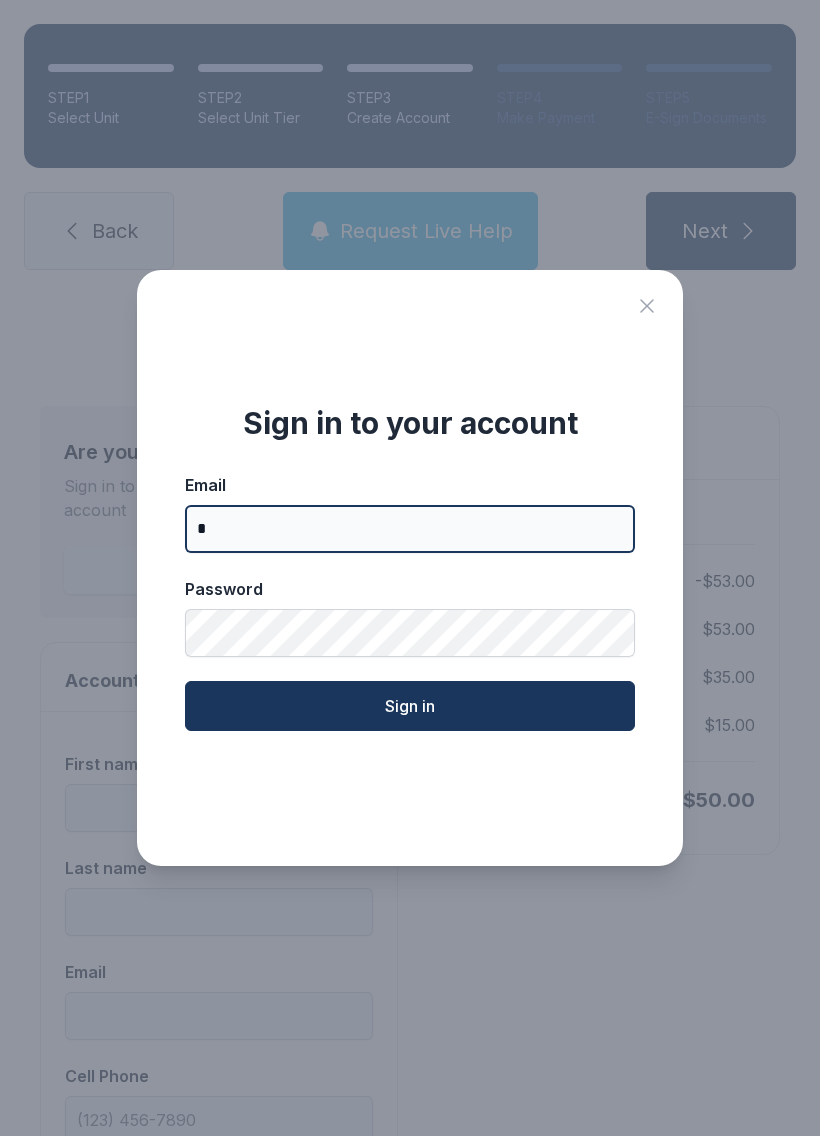 type 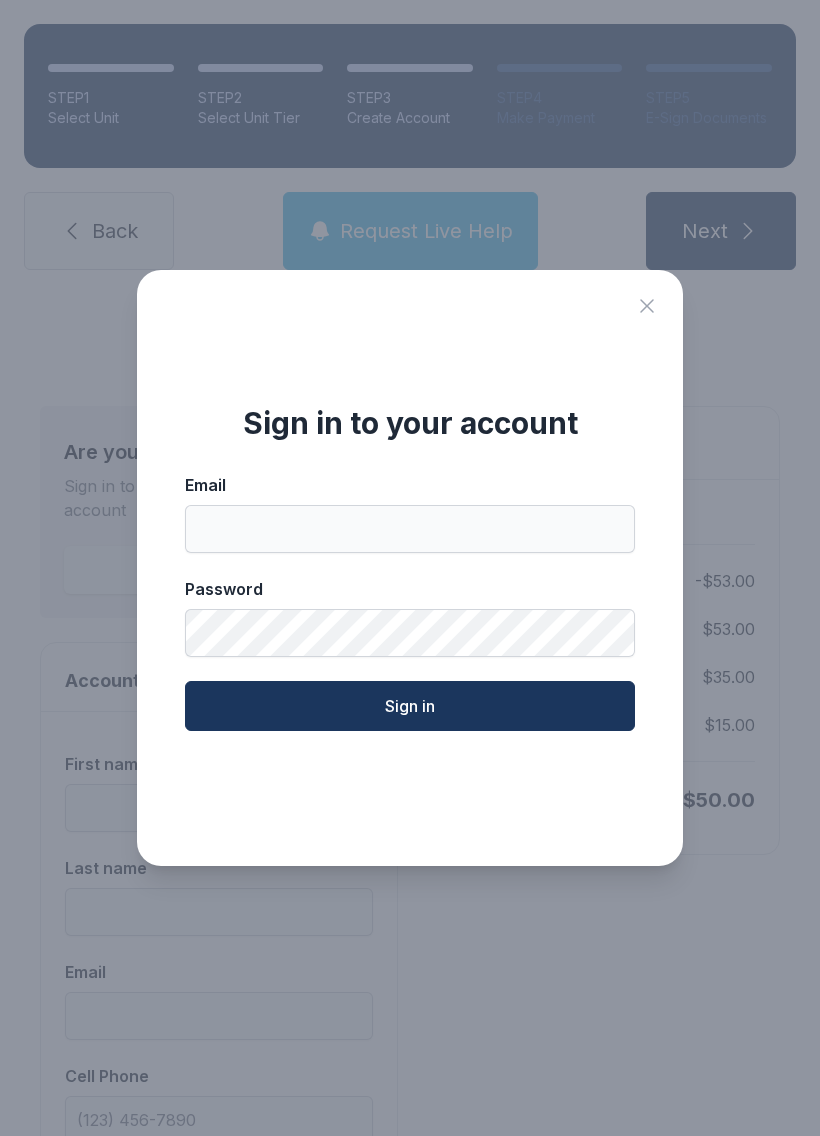click 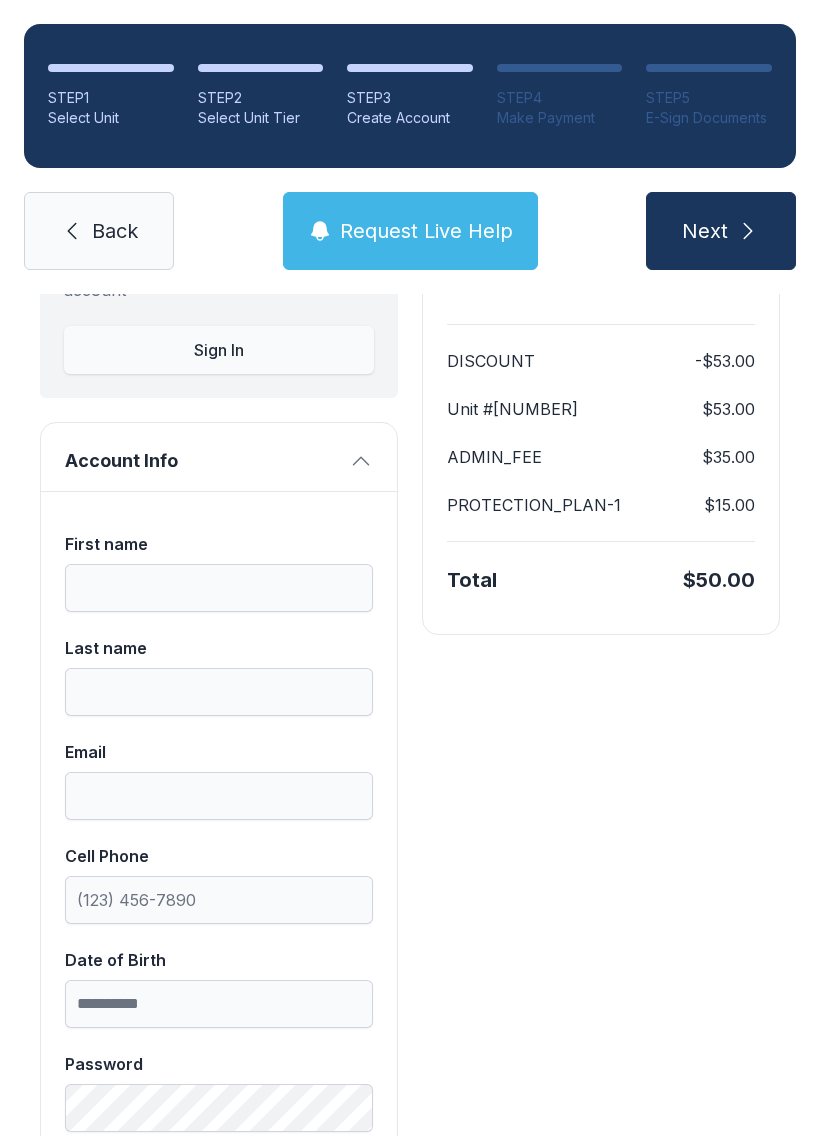scroll, scrollTop: 225, scrollLeft: 0, axis: vertical 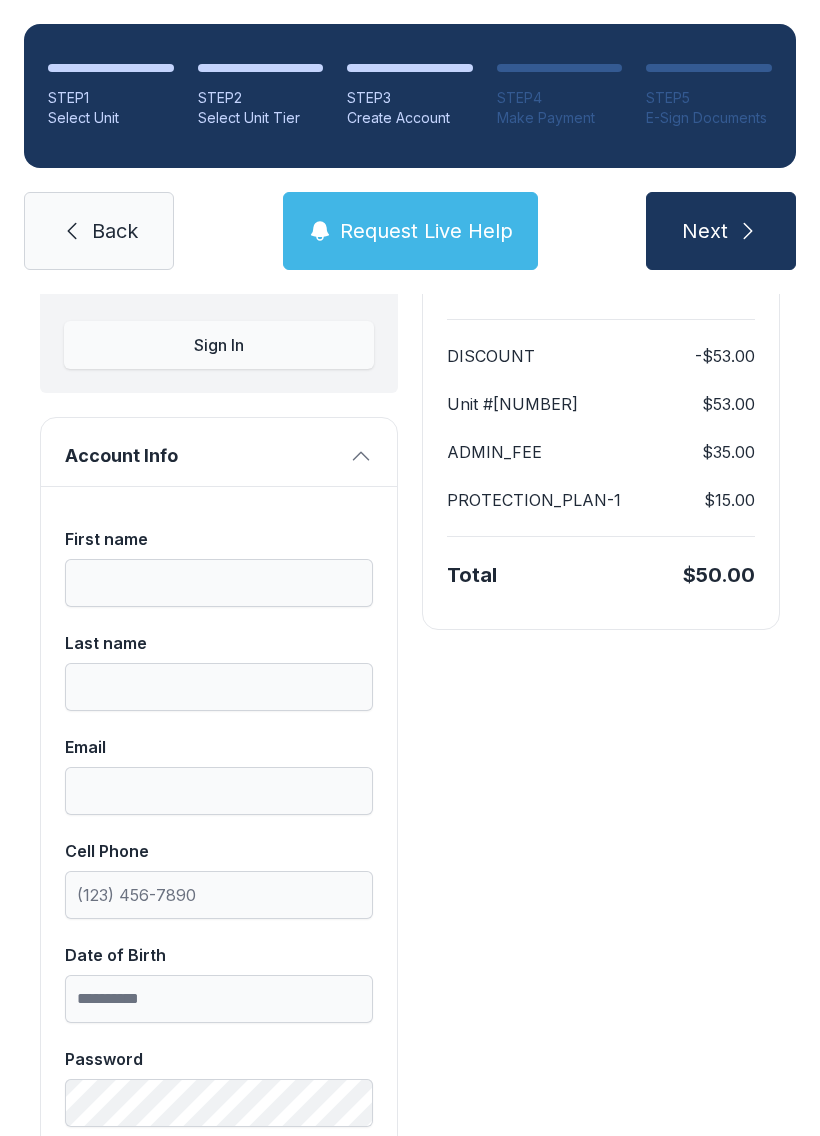 click on "Payment DISCOUNT -$53.00 Unit #[NUMBER] $53.00 ADMIN_FEE $35.00 PROTECTION_PLAN-1 $15.00 Total $50.00" at bounding box center [601, 1153] 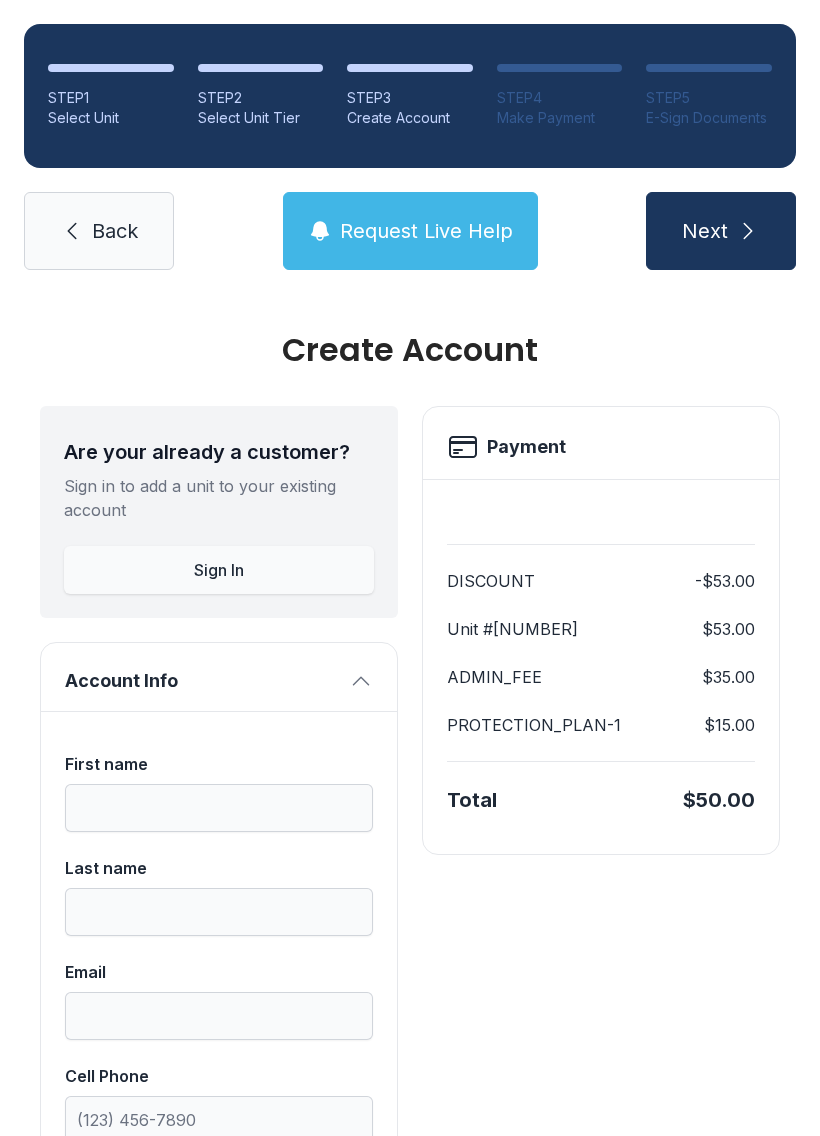 scroll, scrollTop: 0, scrollLeft: 0, axis: both 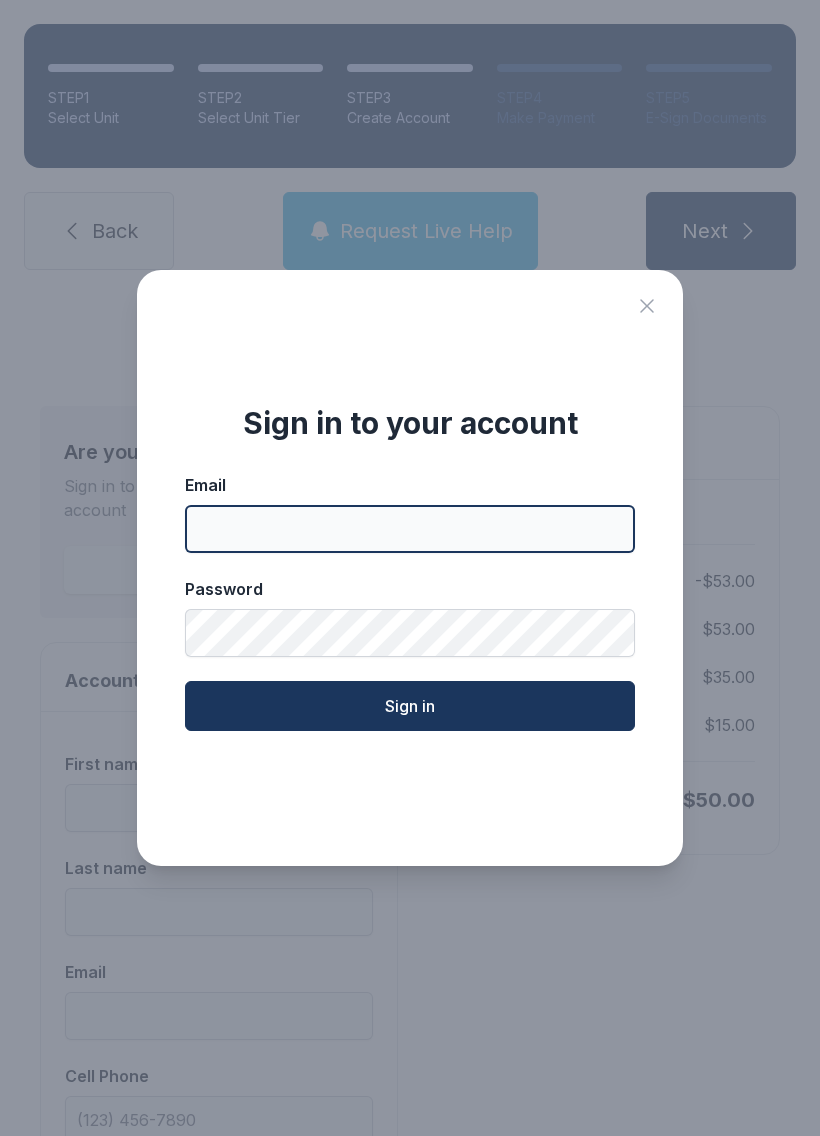 click on "Email" at bounding box center (410, 529) 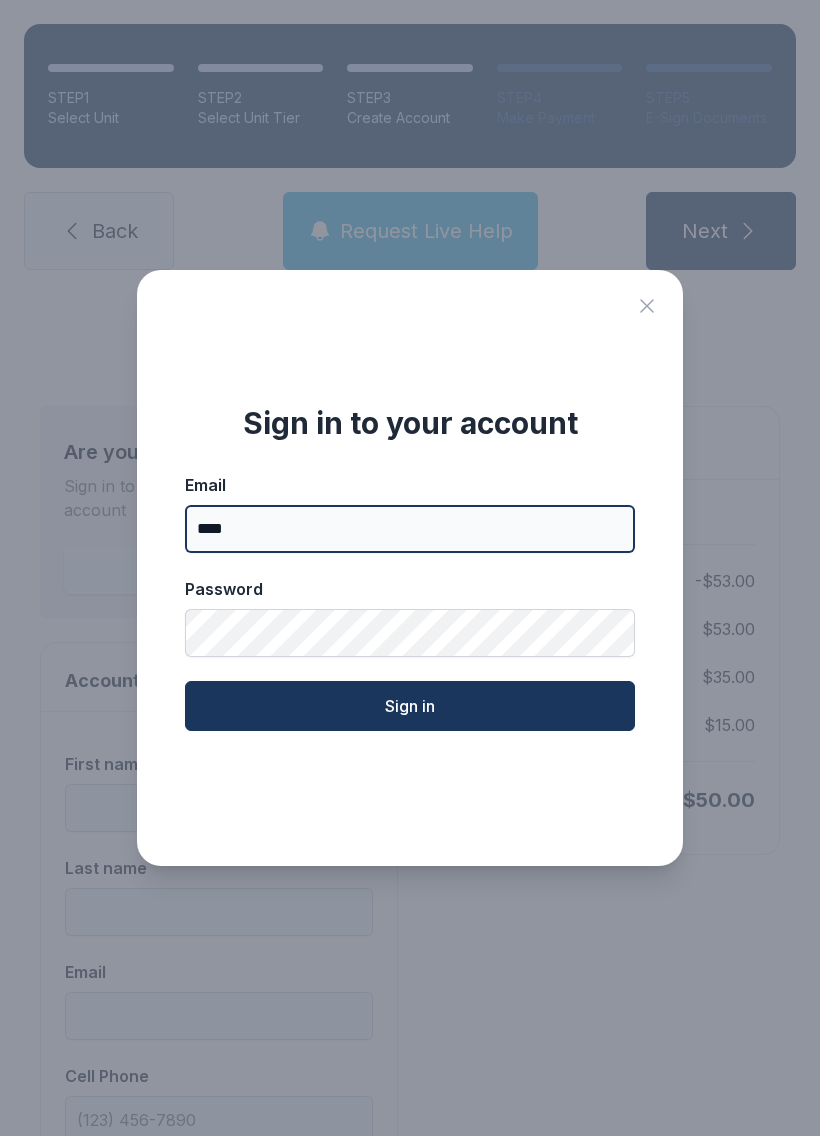 type on "****" 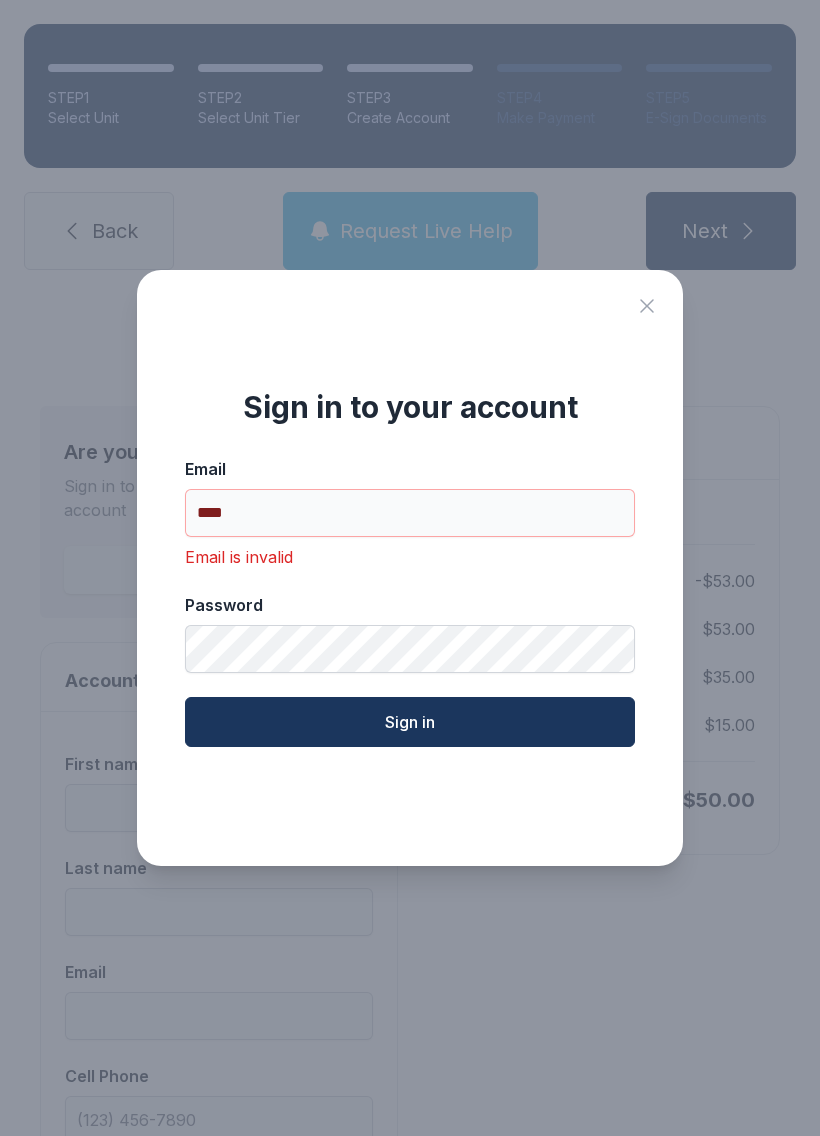 click 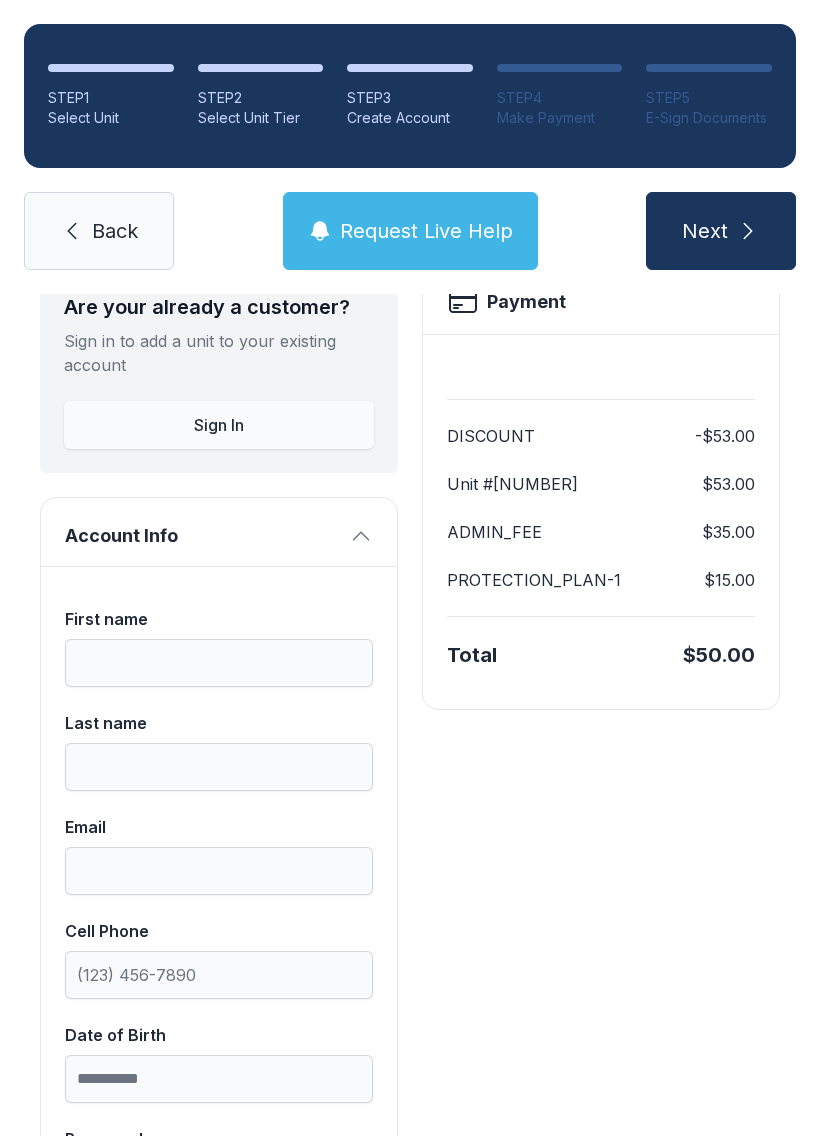scroll, scrollTop: 147, scrollLeft: 0, axis: vertical 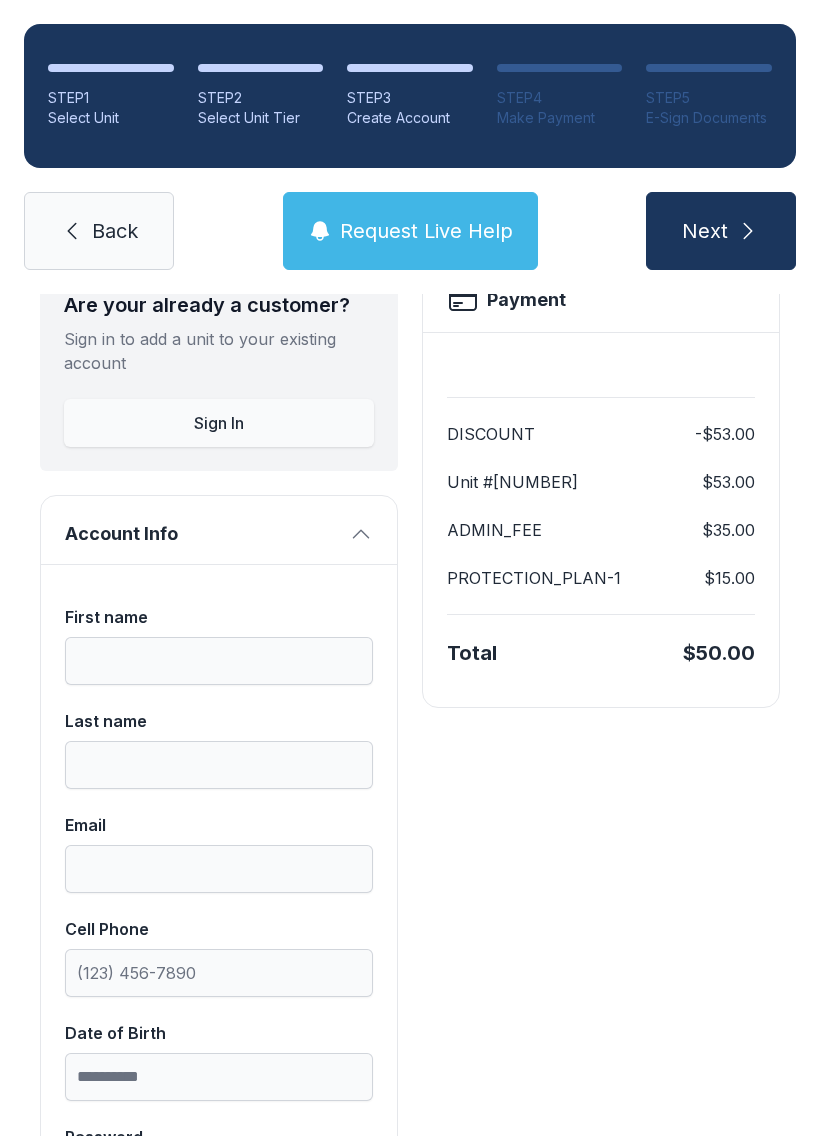 click on "Sign In" at bounding box center (219, 423) 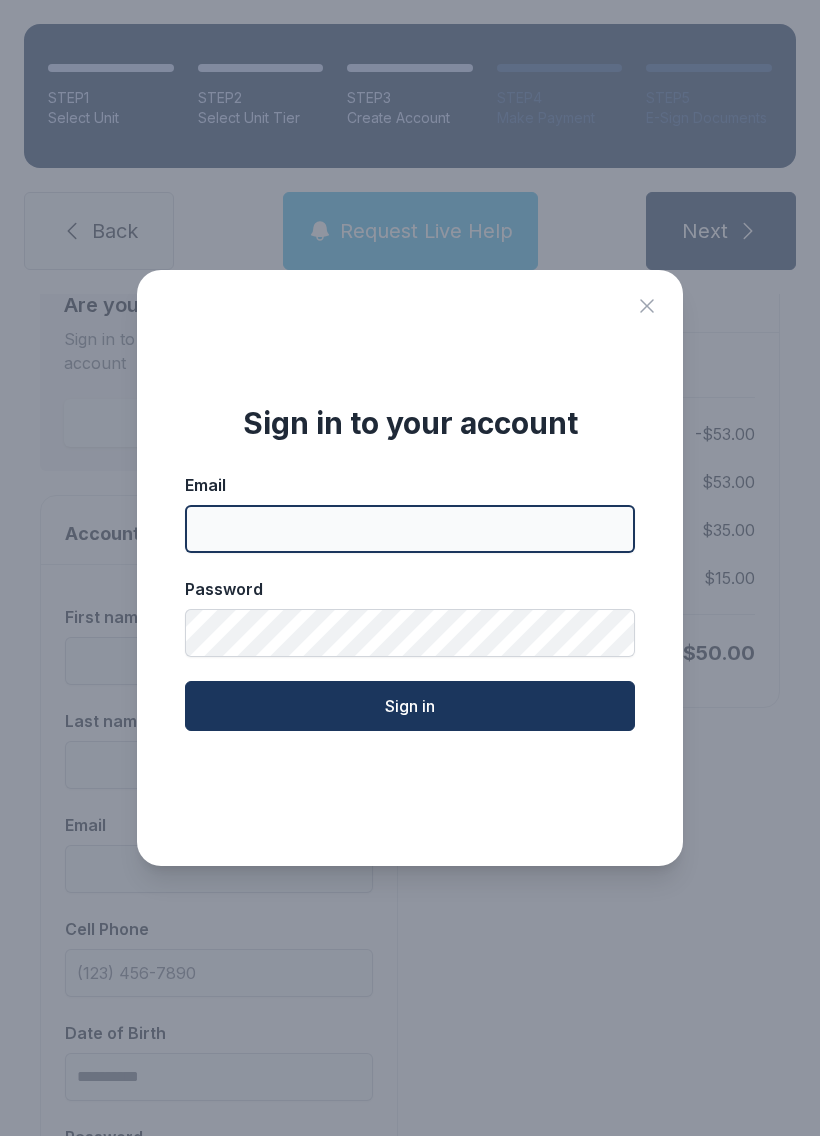 click on "Email" at bounding box center (410, 529) 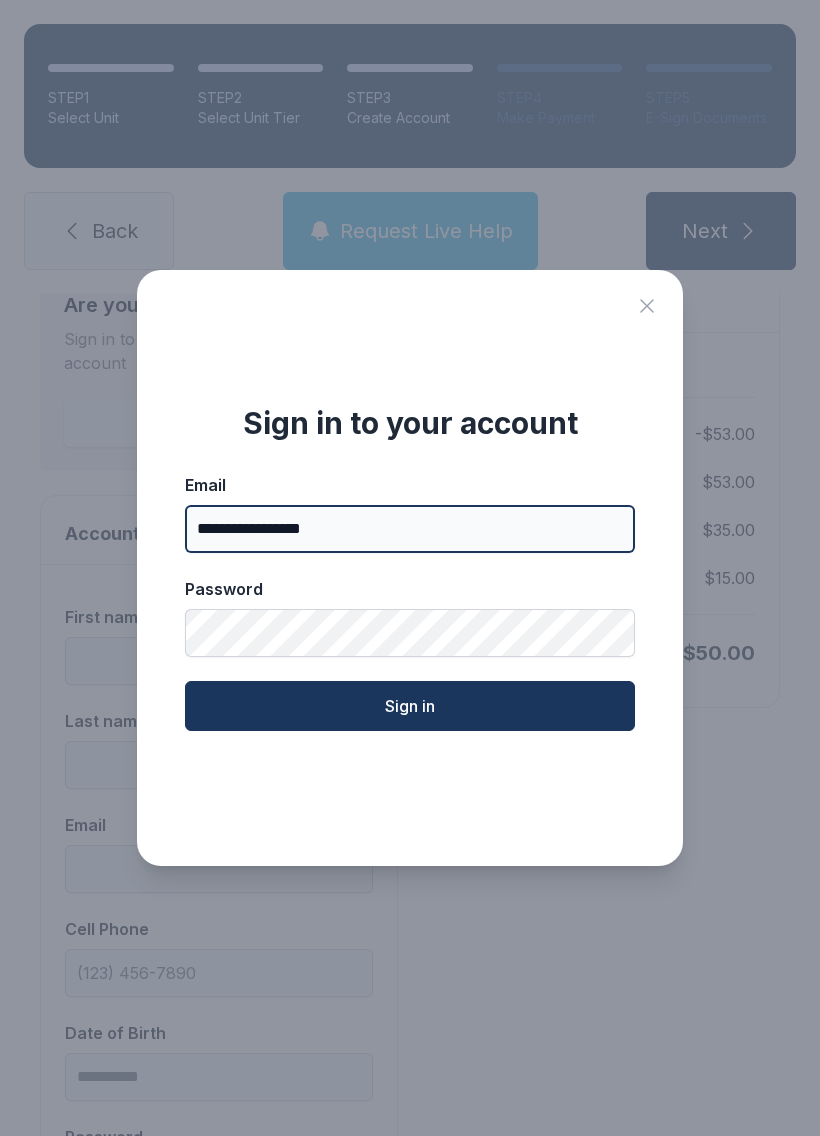 type on "**********" 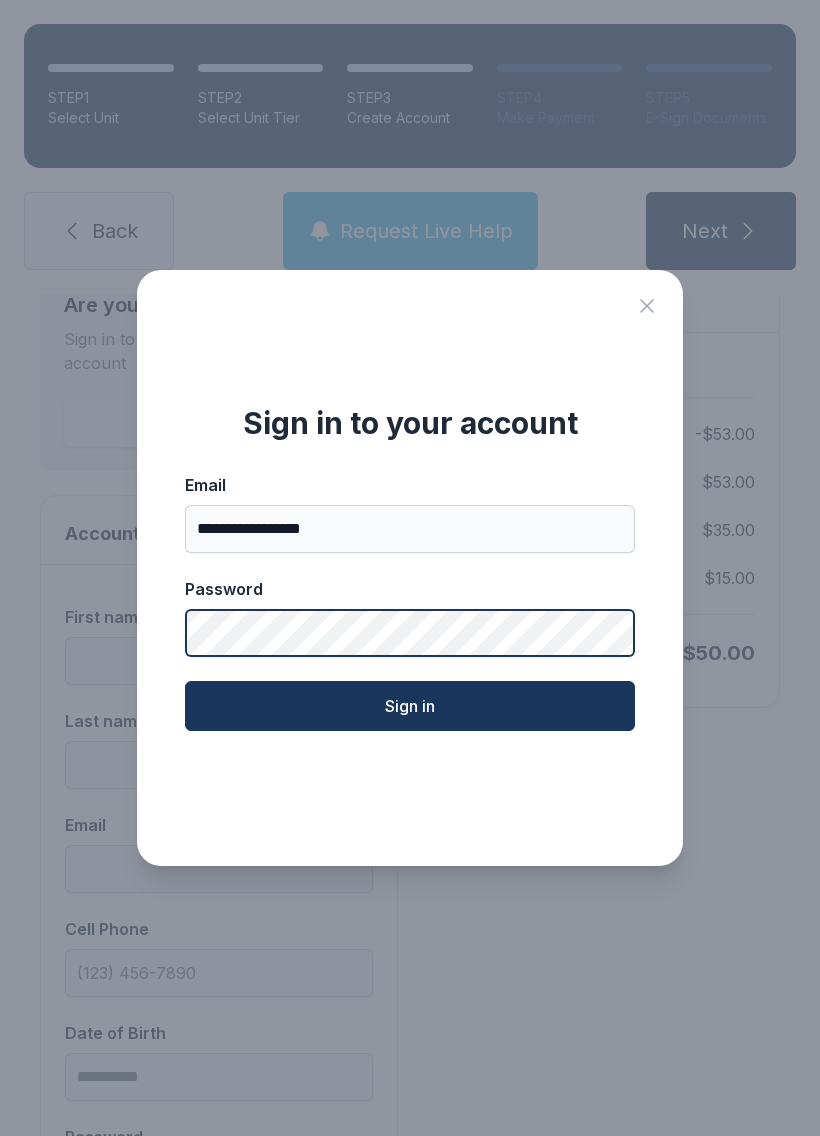 click on "Sign in" 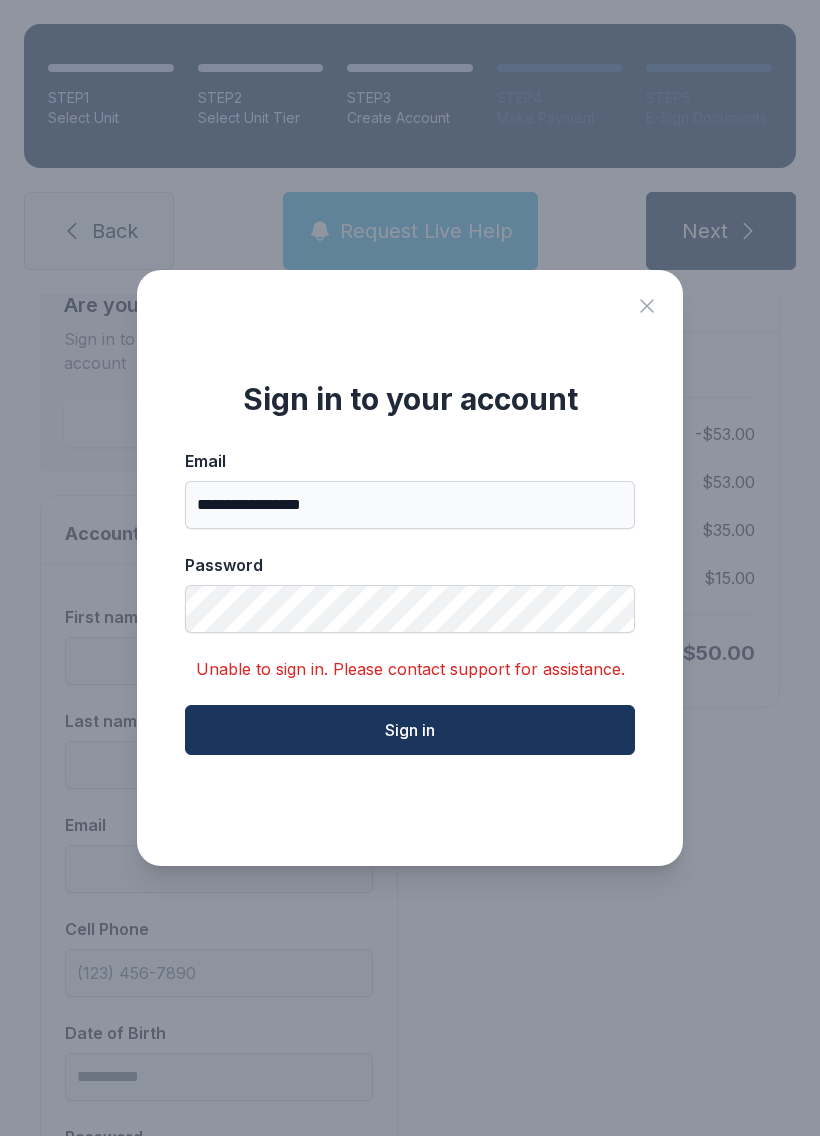 click 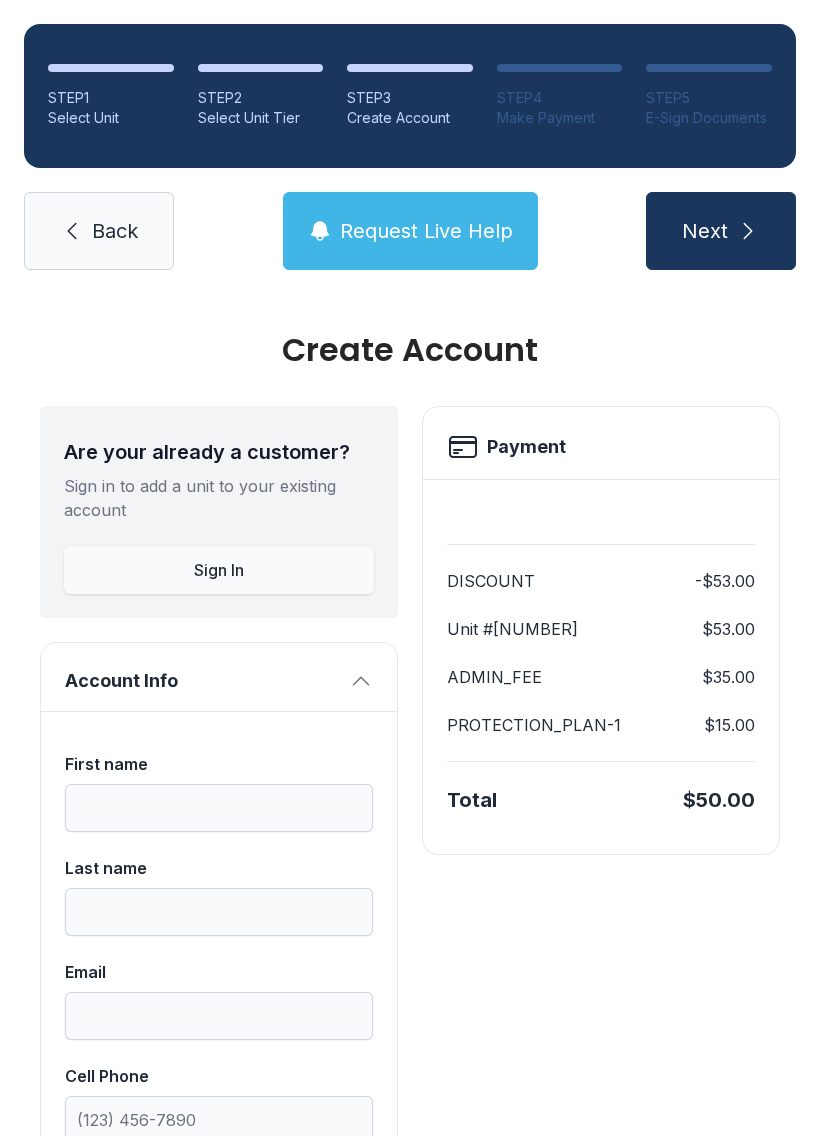 scroll, scrollTop: 0, scrollLeft: 0, axis: both 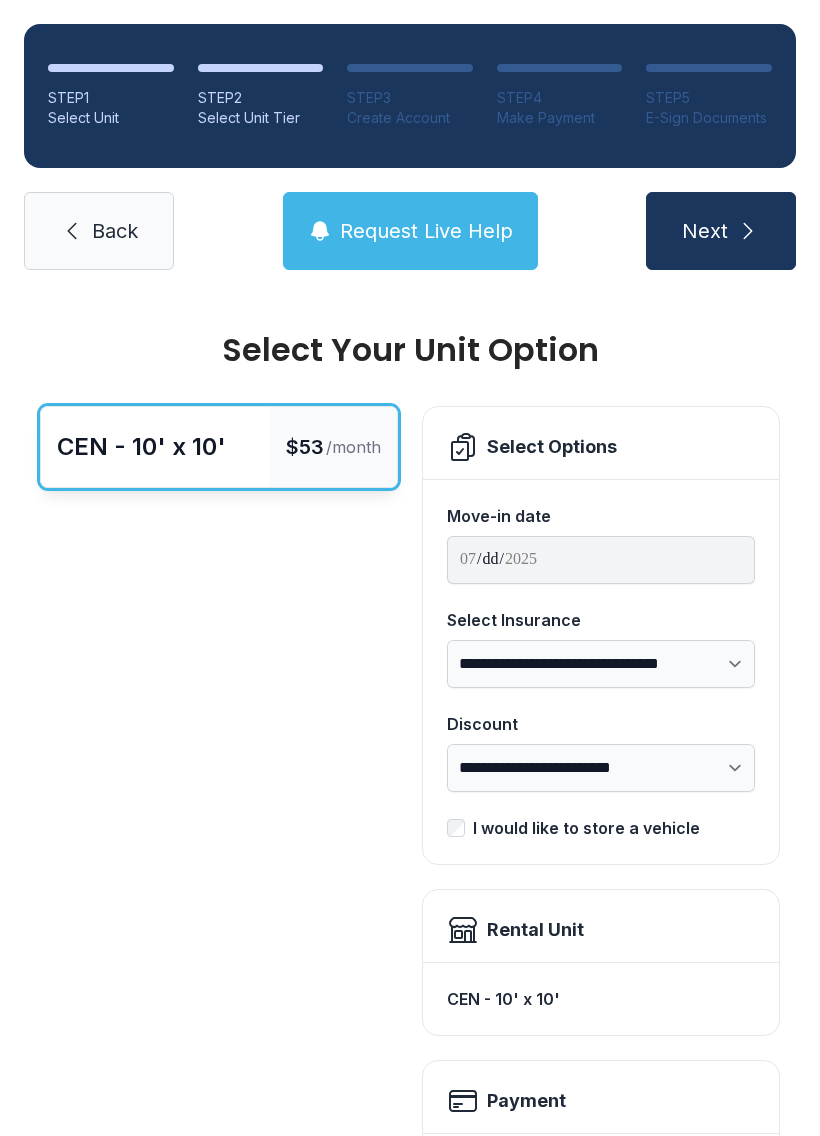 click on "STEP  1 Select Unit STEP  2 Select Unit Tier STEP  3 Create Account STEP  4 Make Payment STEP  5 E-Sign Documents Back Request Live Help Next" at bounding box center (410, 147) 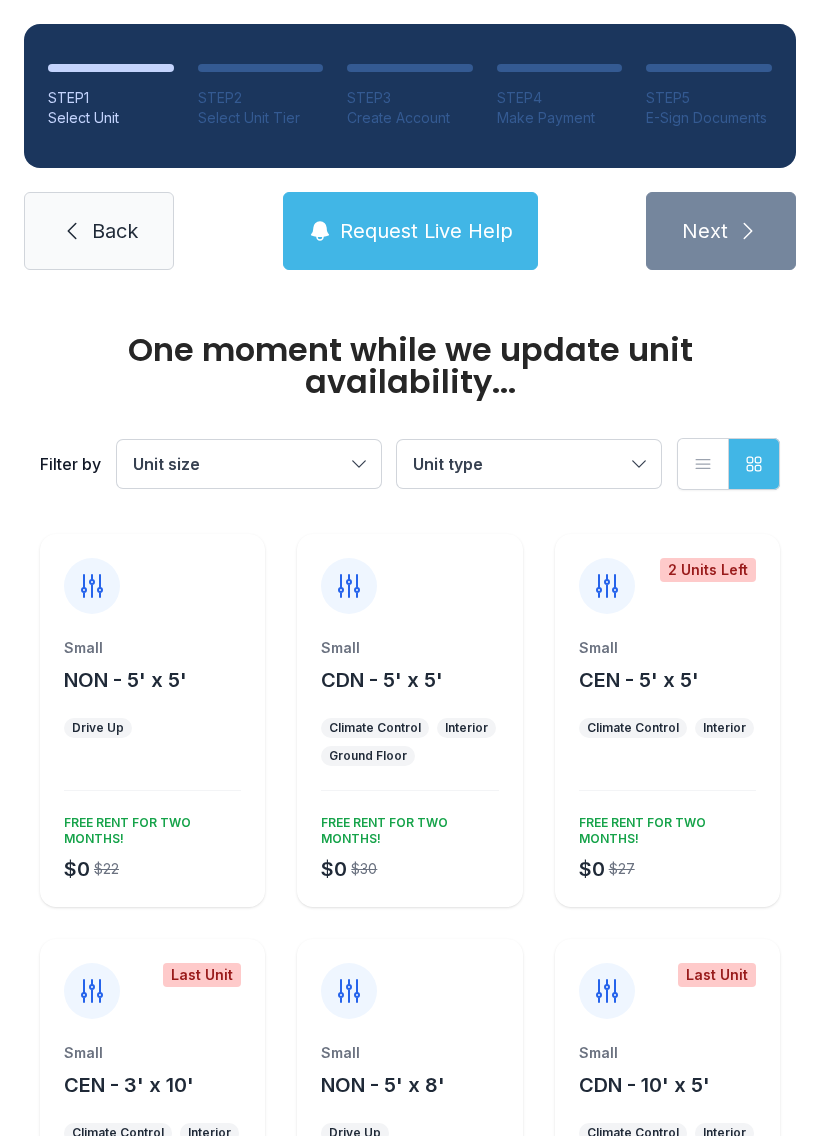 click on "Back" at bounding box center (99, 231) 